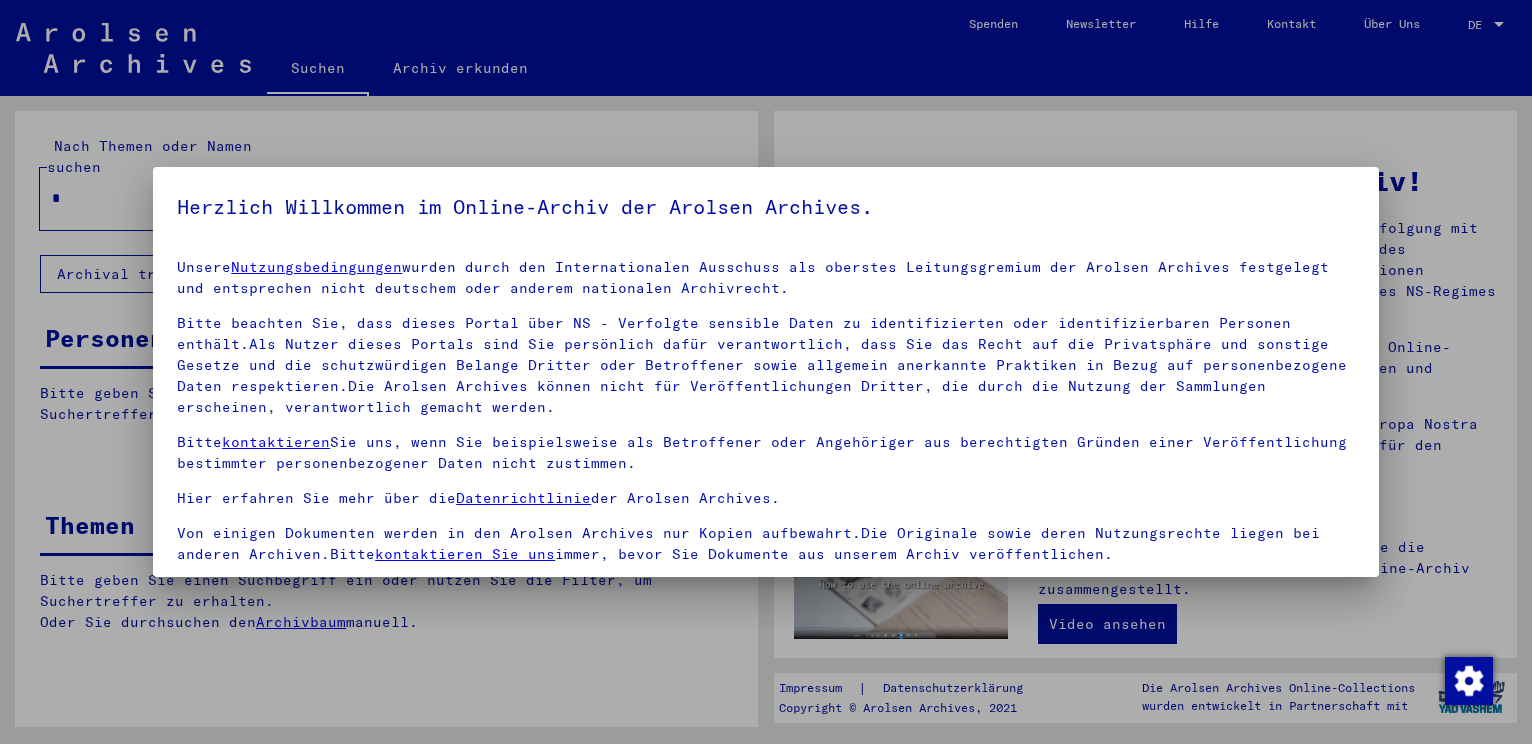 scroll, scrollTop: 0, scrollLeft: 0, axis: both 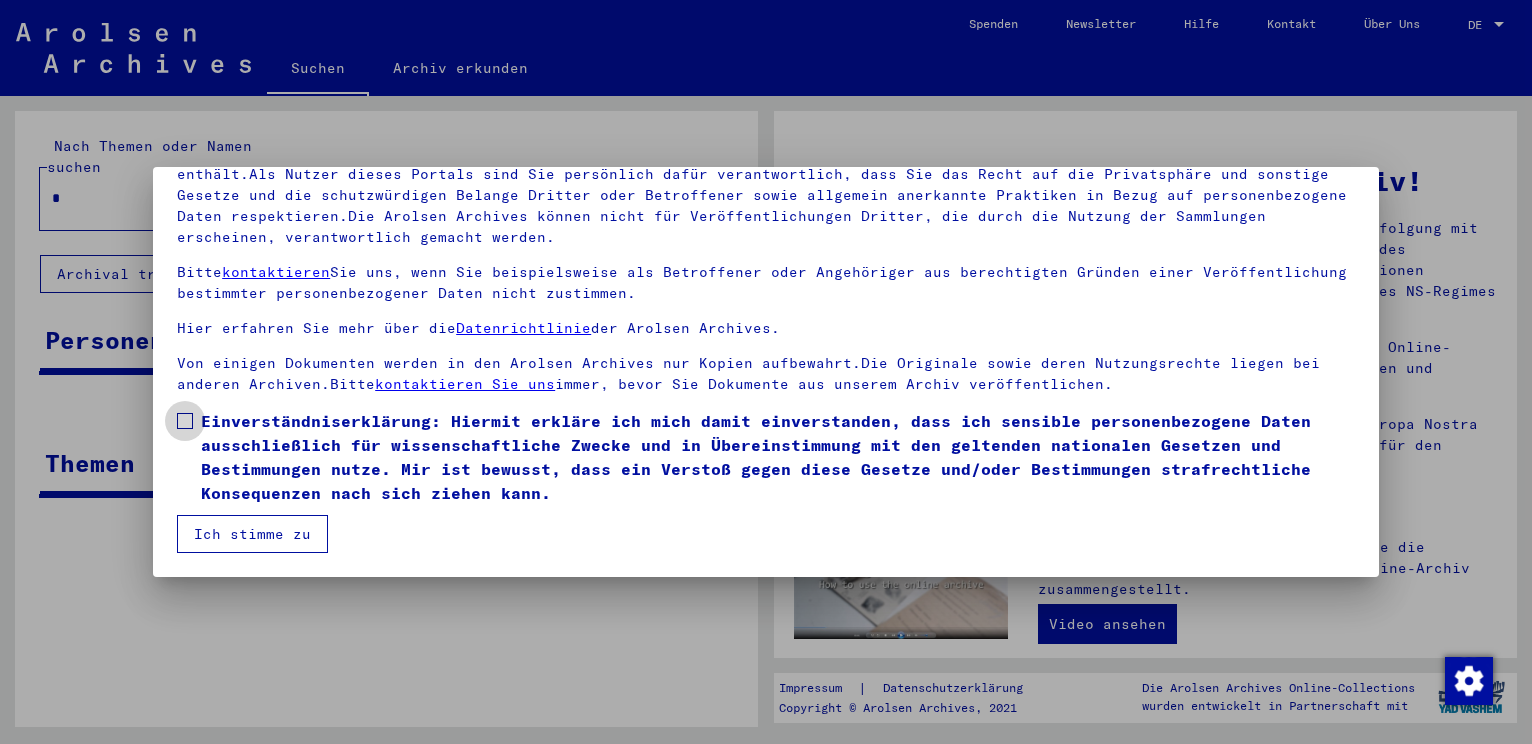 click at bounding box center (185, 421) 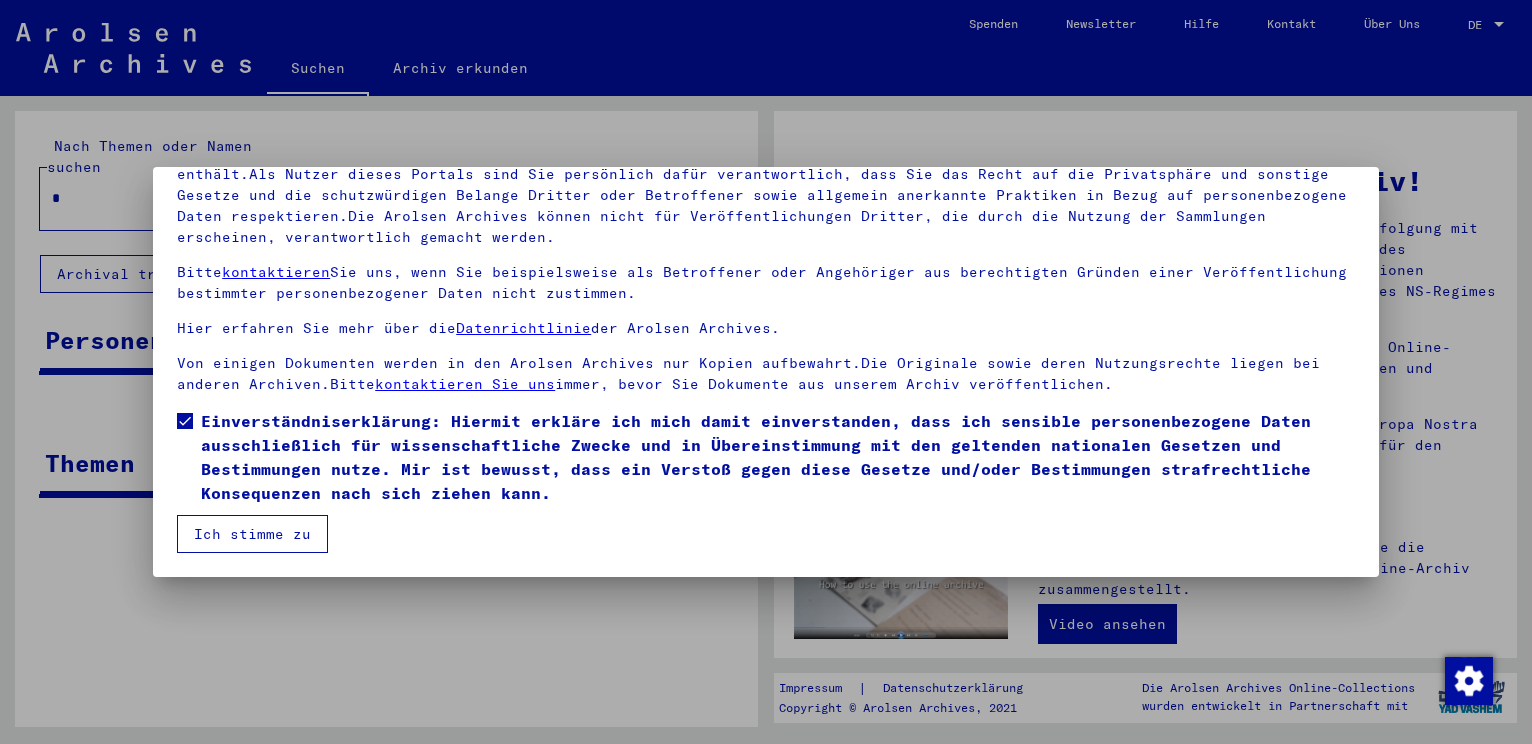 click on "Ich stimme zu" at bounding box center (252, 534) 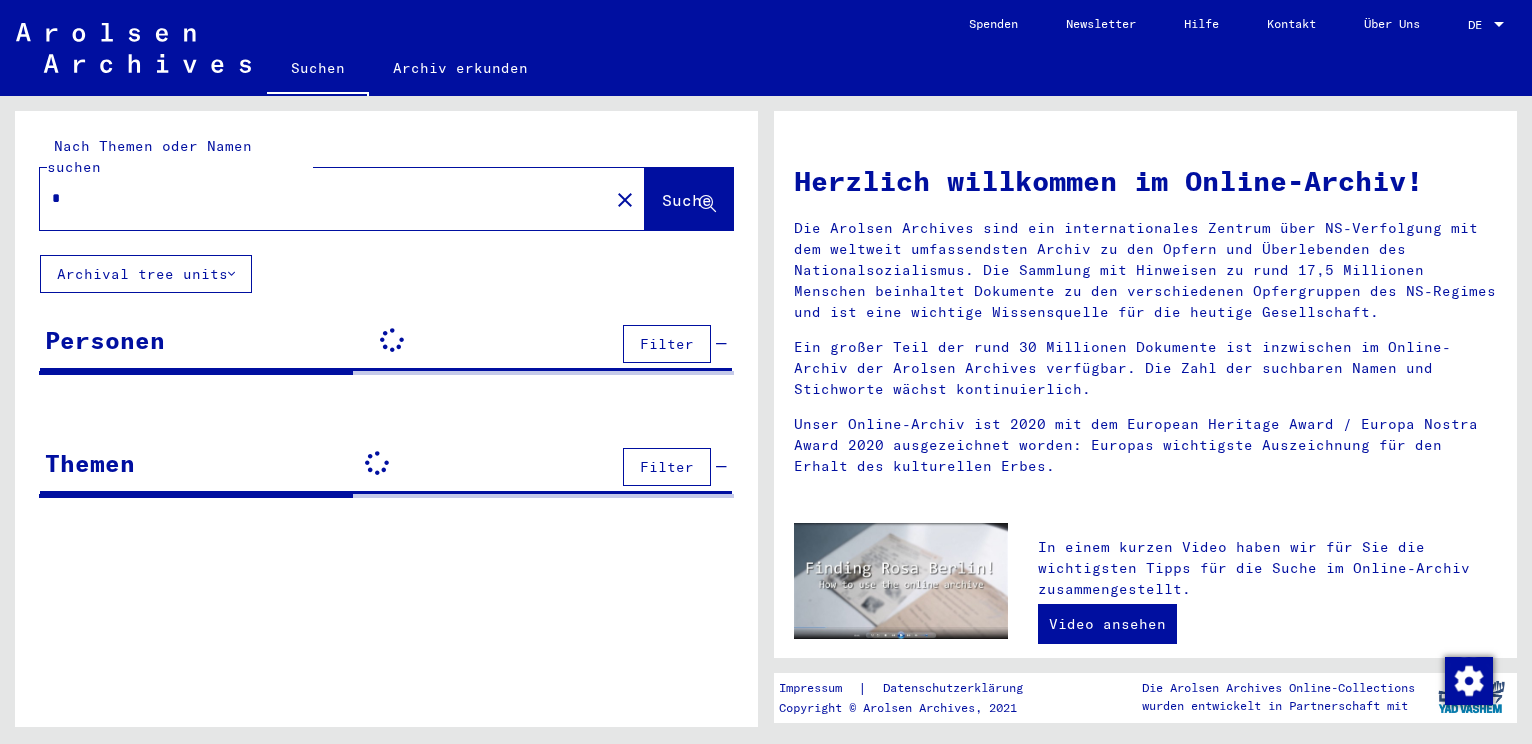 click on "*" at bounding box center (318, 198) 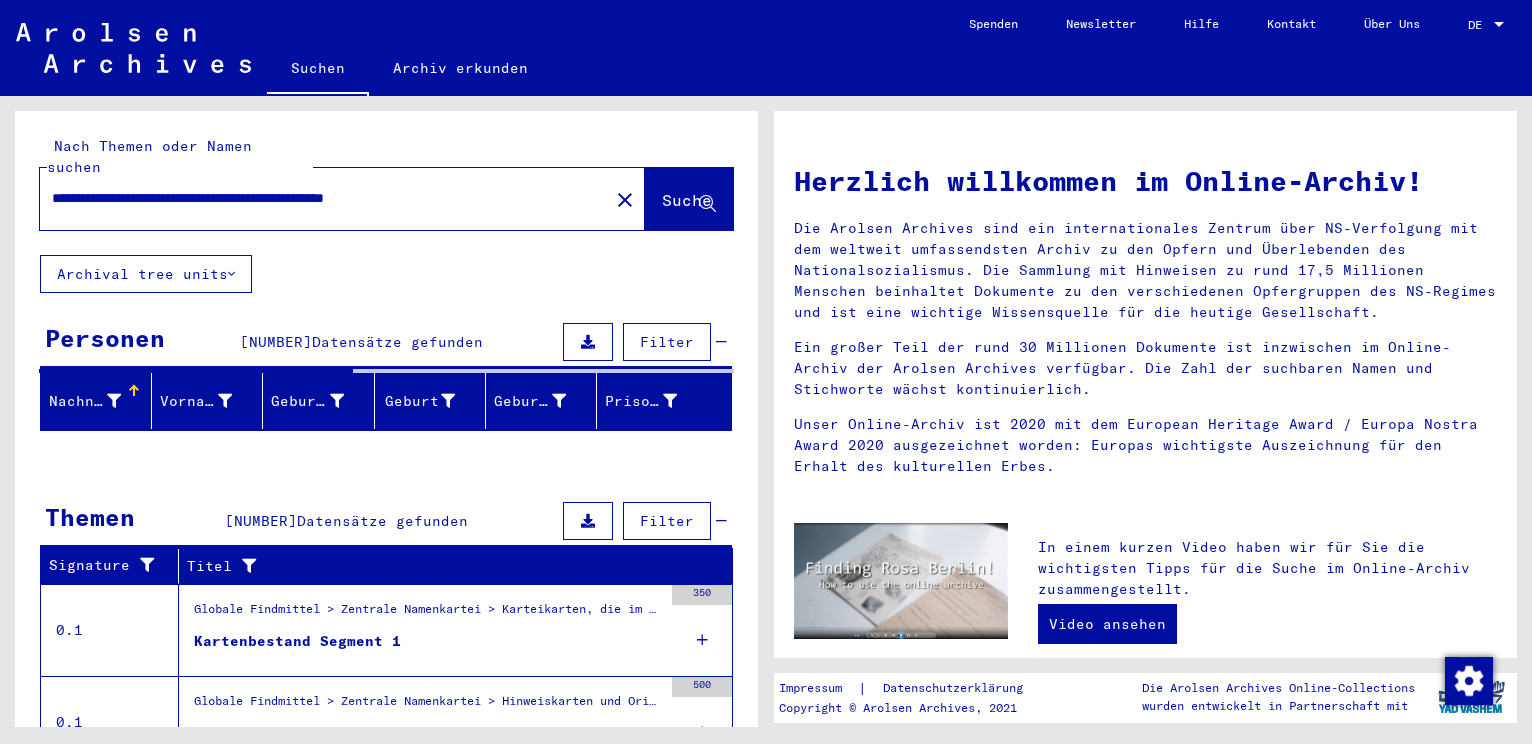 type on "**********" 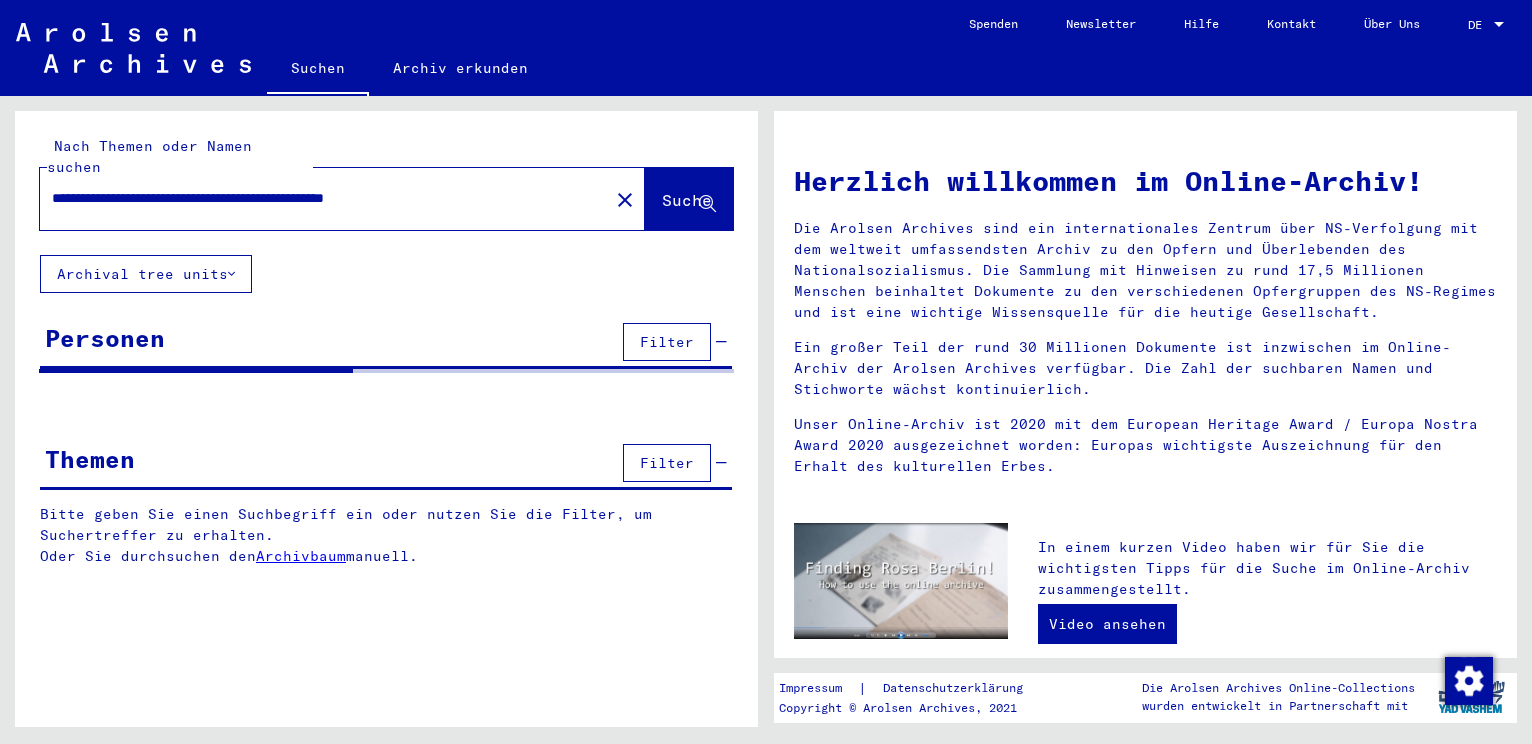 click on "Themen" at bounding box center (90, 459) 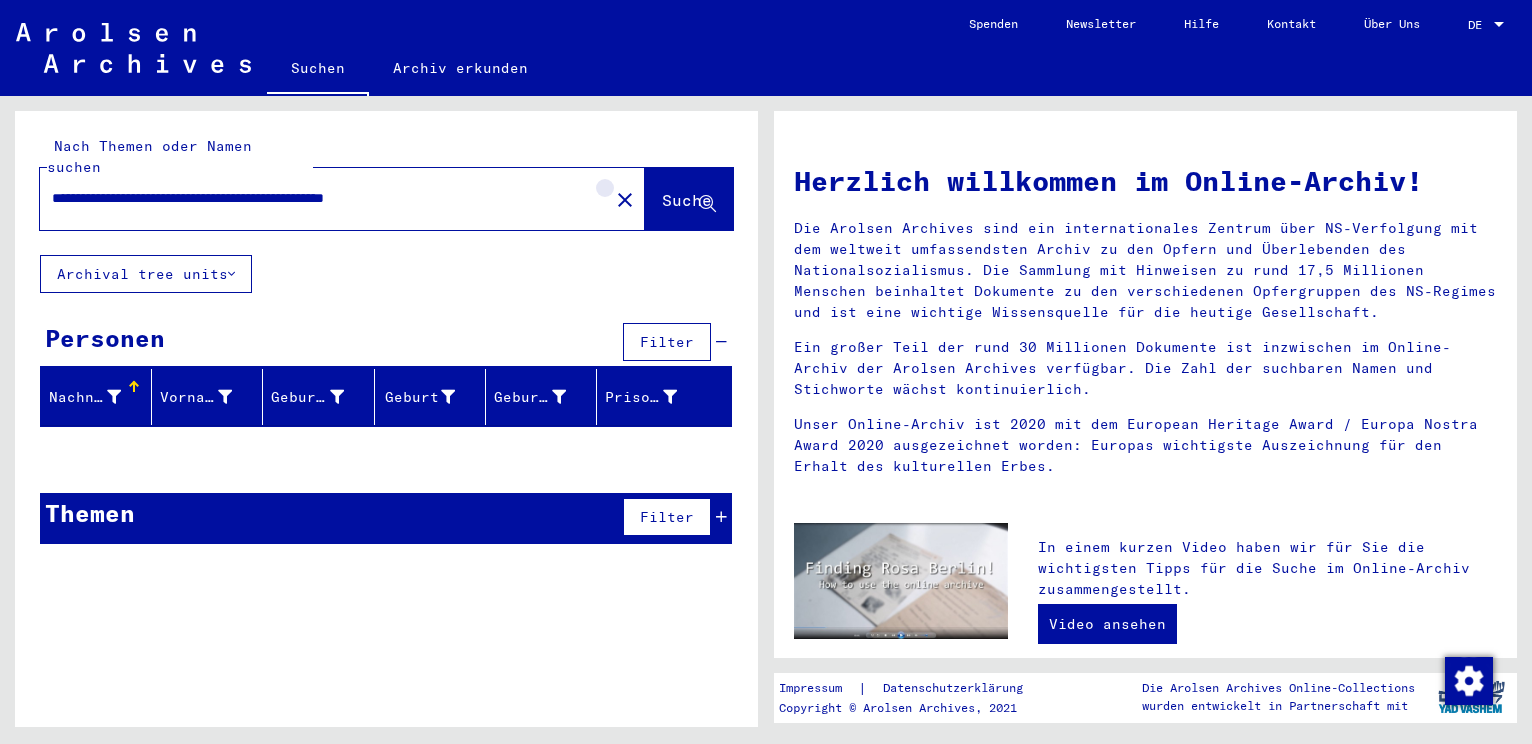 click on "close" 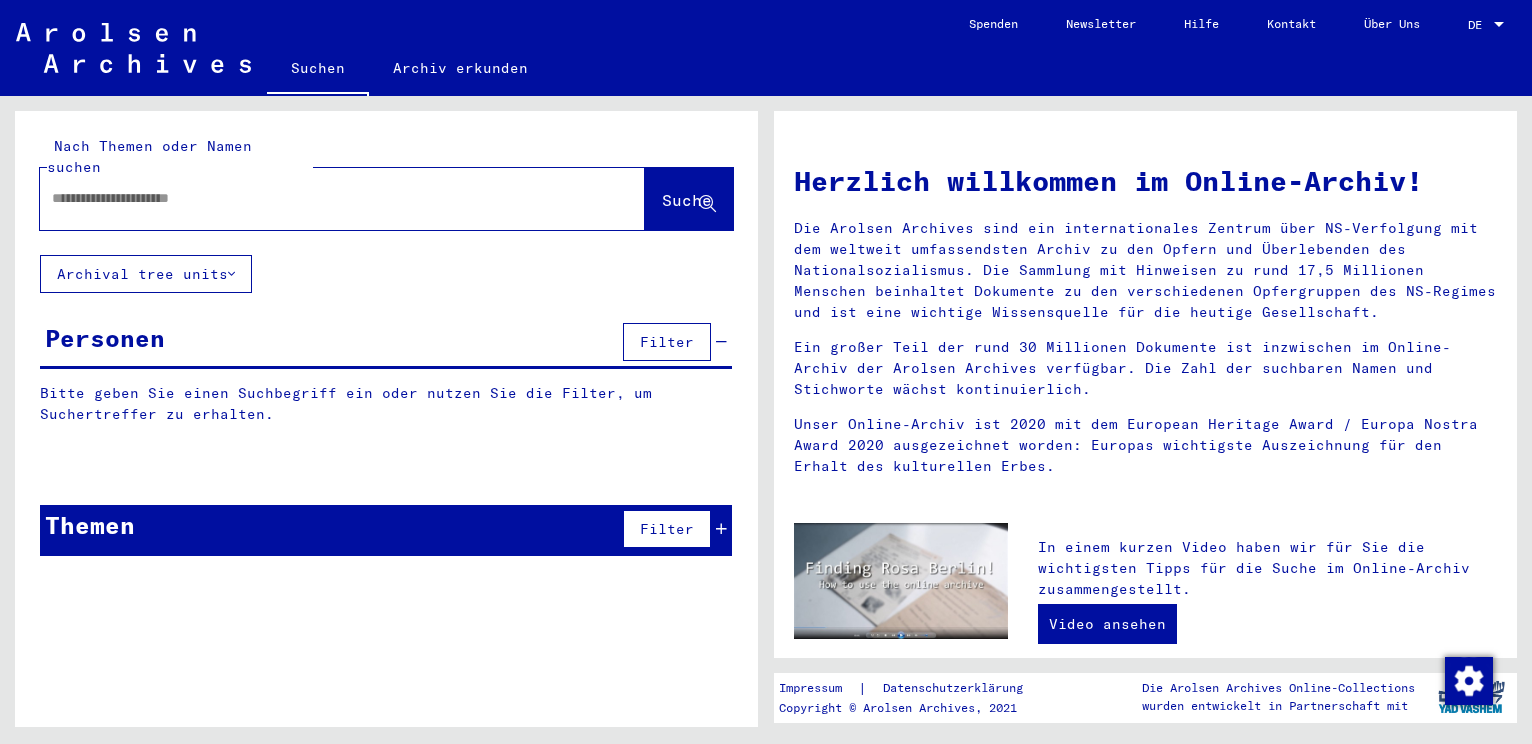 drag, startPoint x: 113, startPoint y: 174, endPoint x: 108, endPoint y: 161, distance: 13.928389 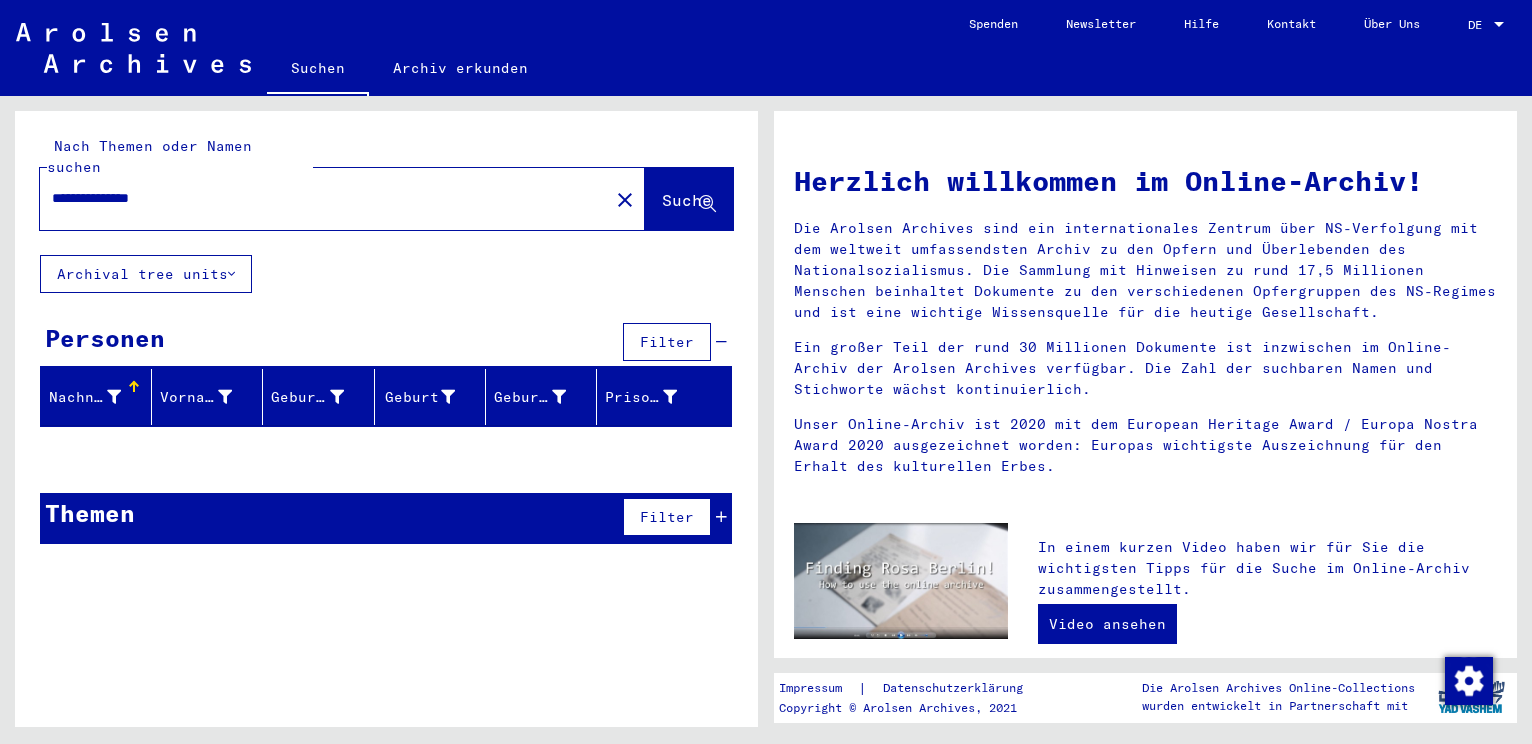 click on "**********" at bounding box center (318, 198) 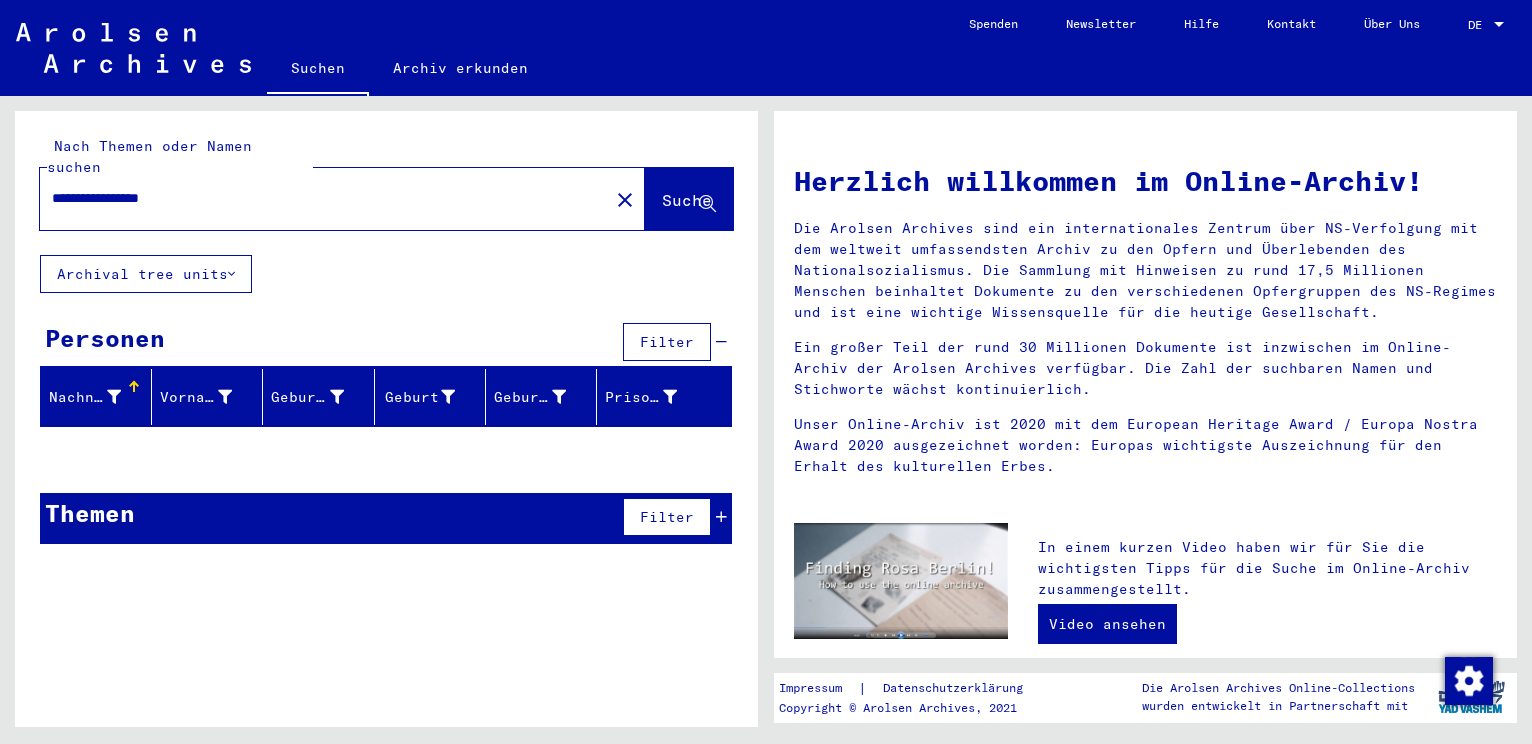 click on "Suche" 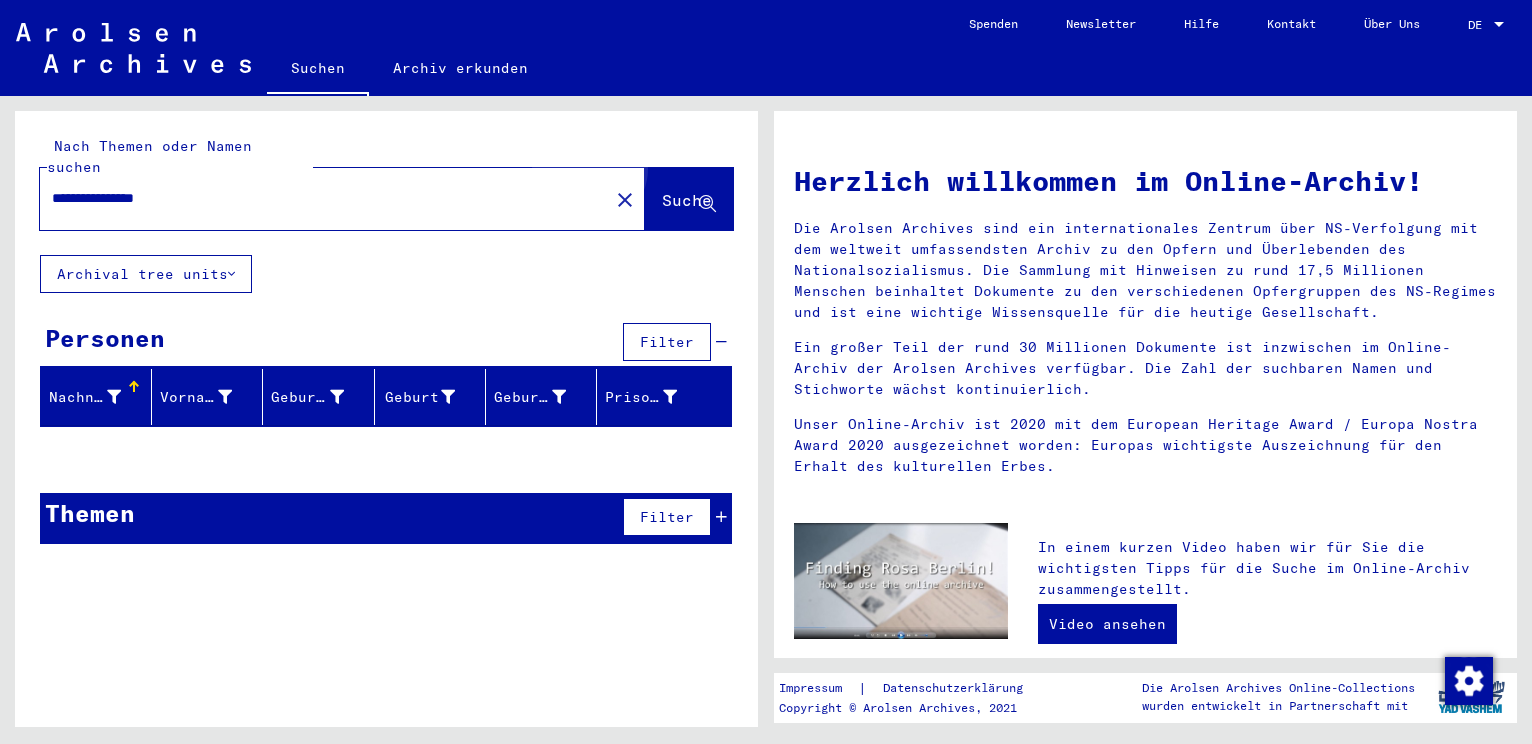 click on "Suche" 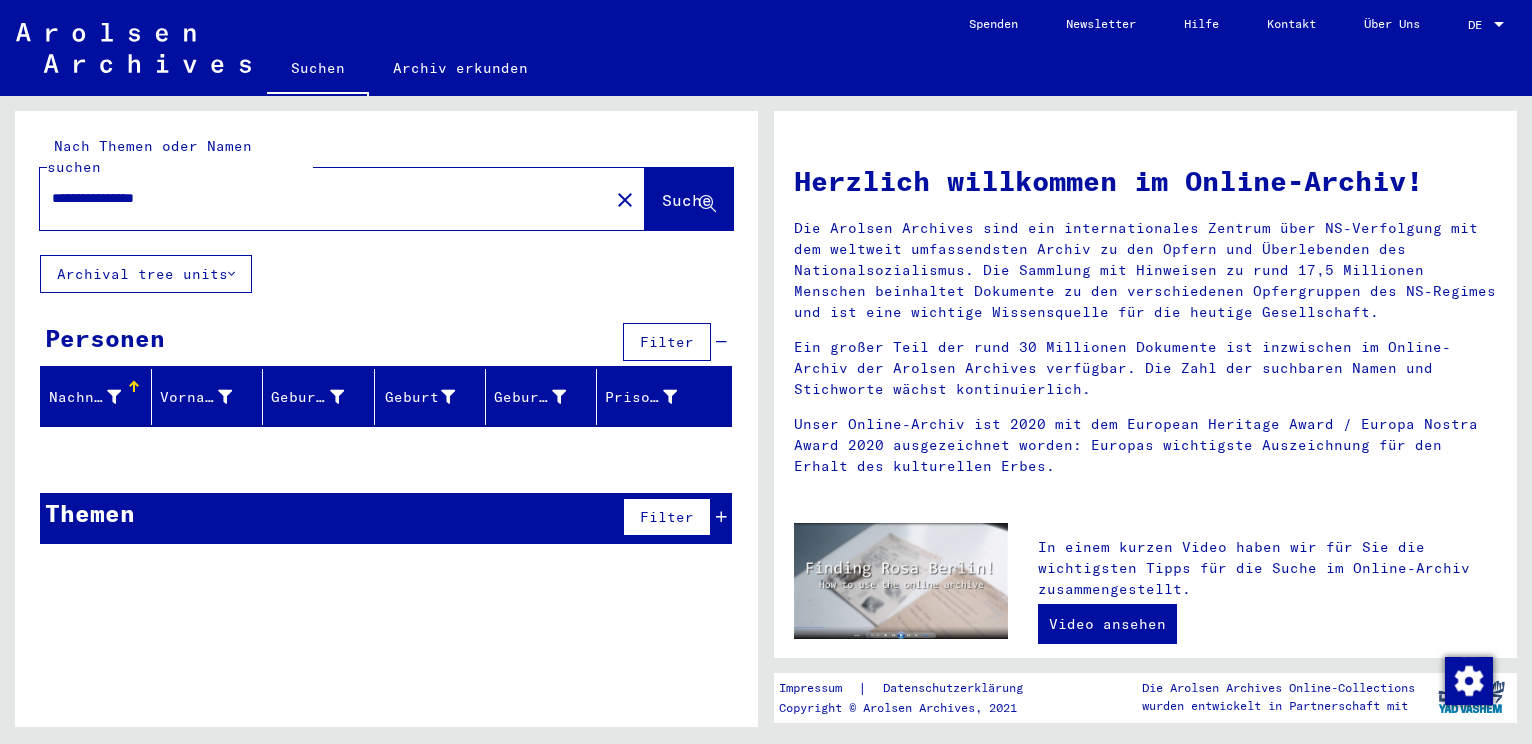 click on "**********" at bounding box center (318, 198) 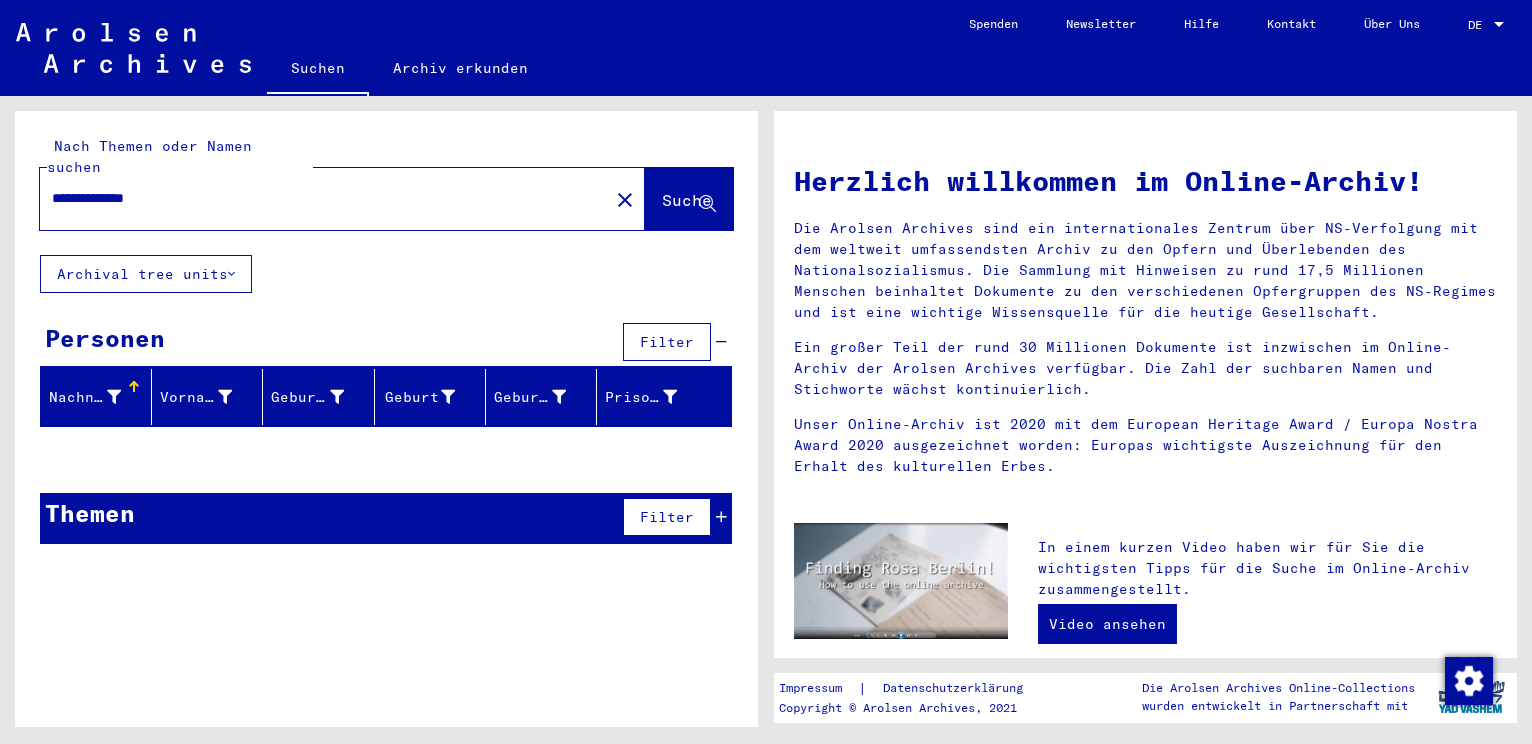 click on "Suche" 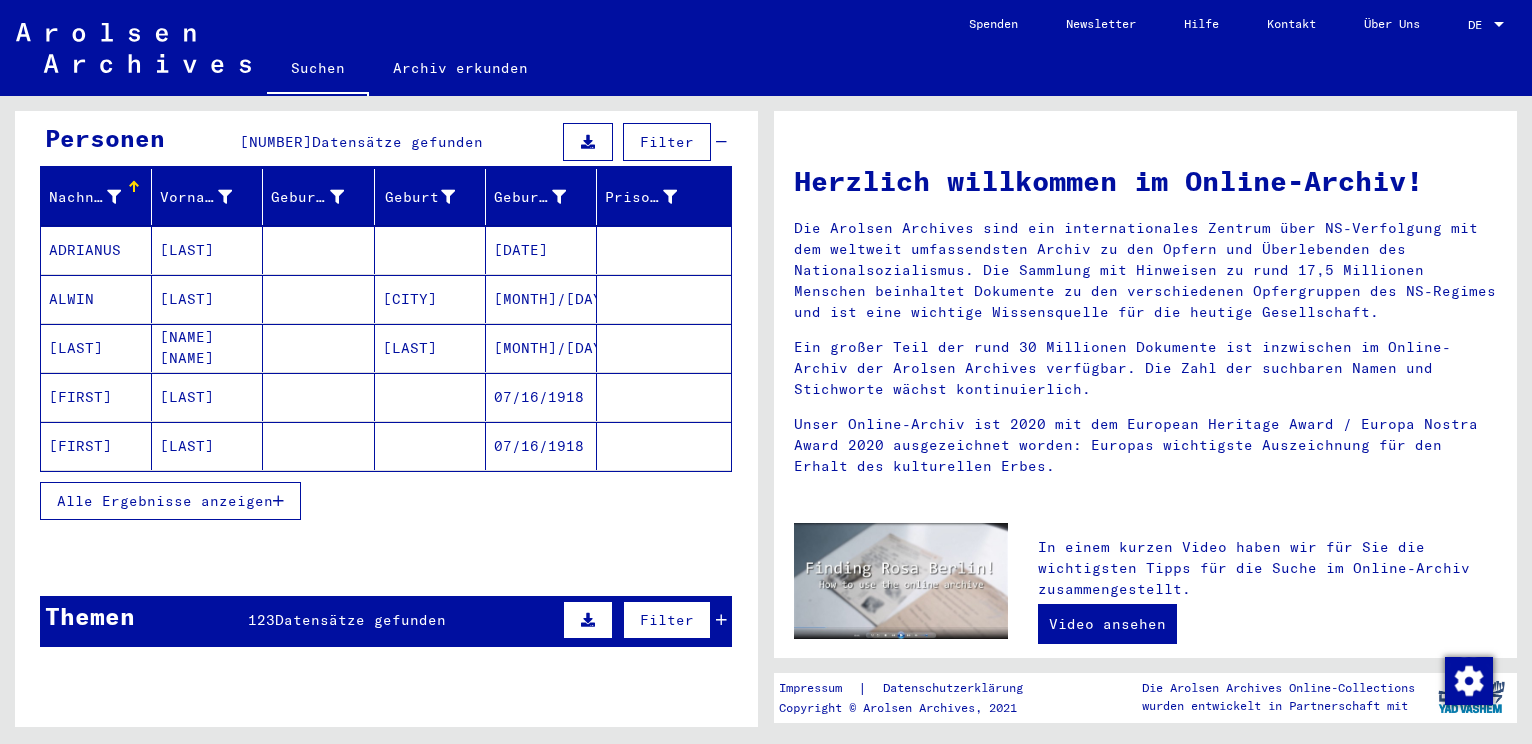 scroll, scrollTop: 0, scrollLeft: 0, axis: both 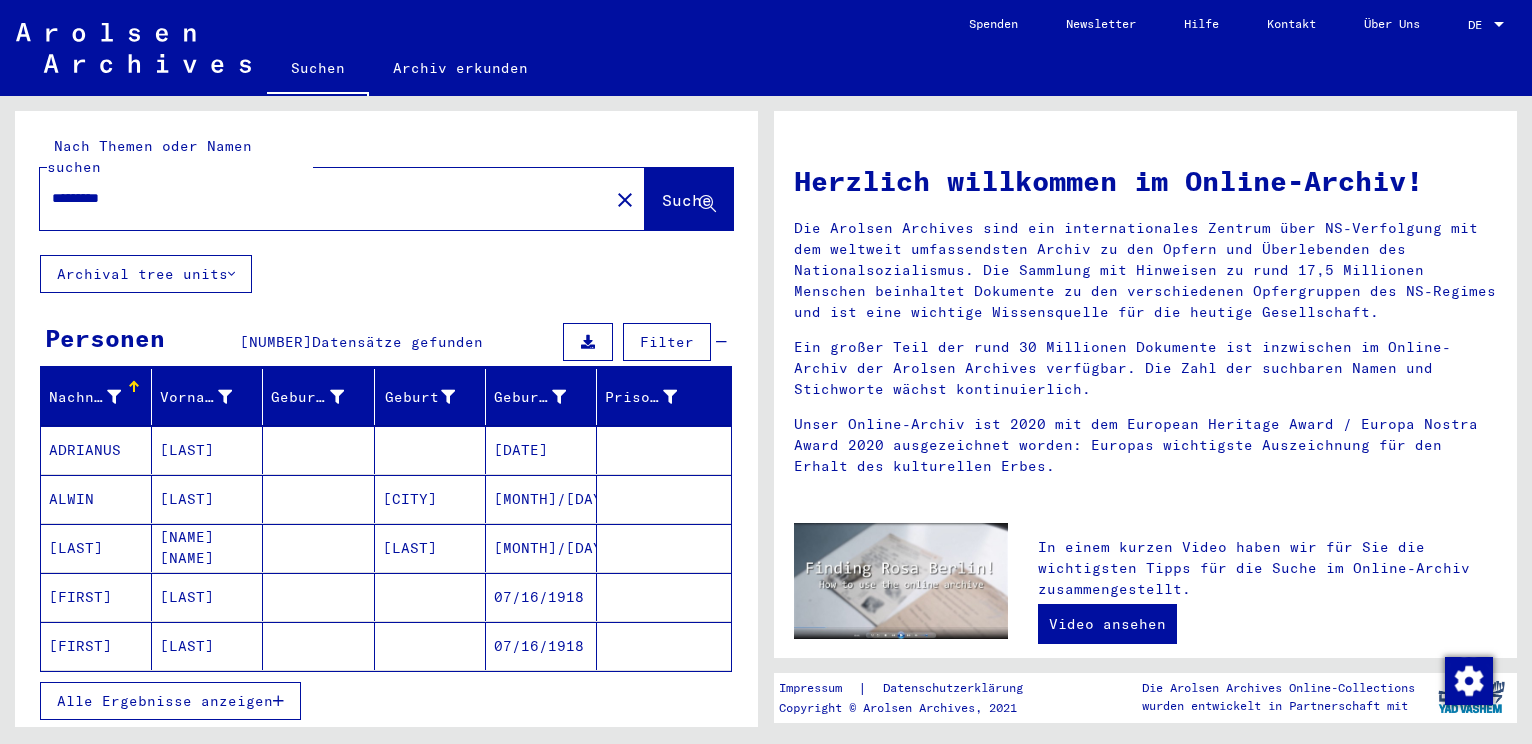 click on "********" at bounding box center [318, 198] 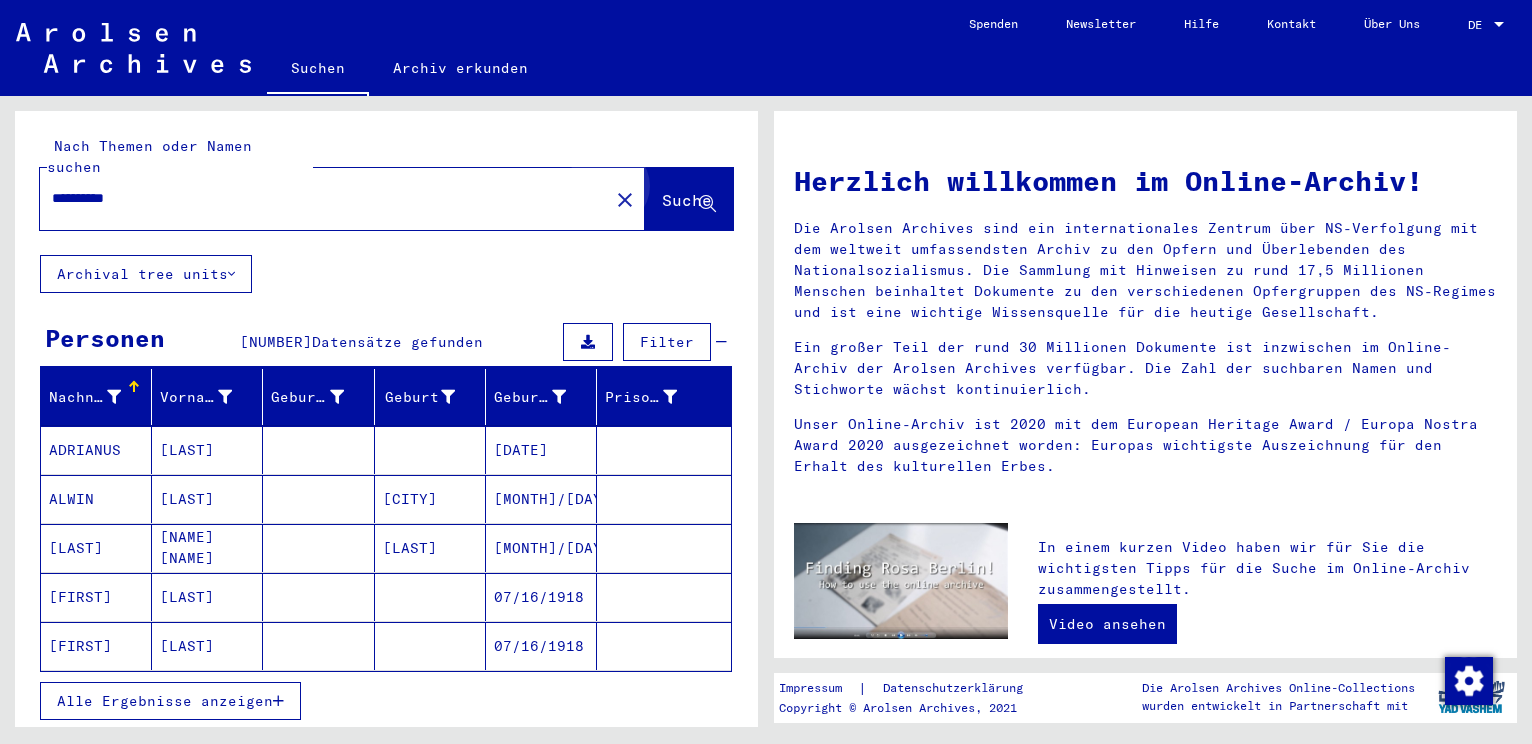 click on "Suche" 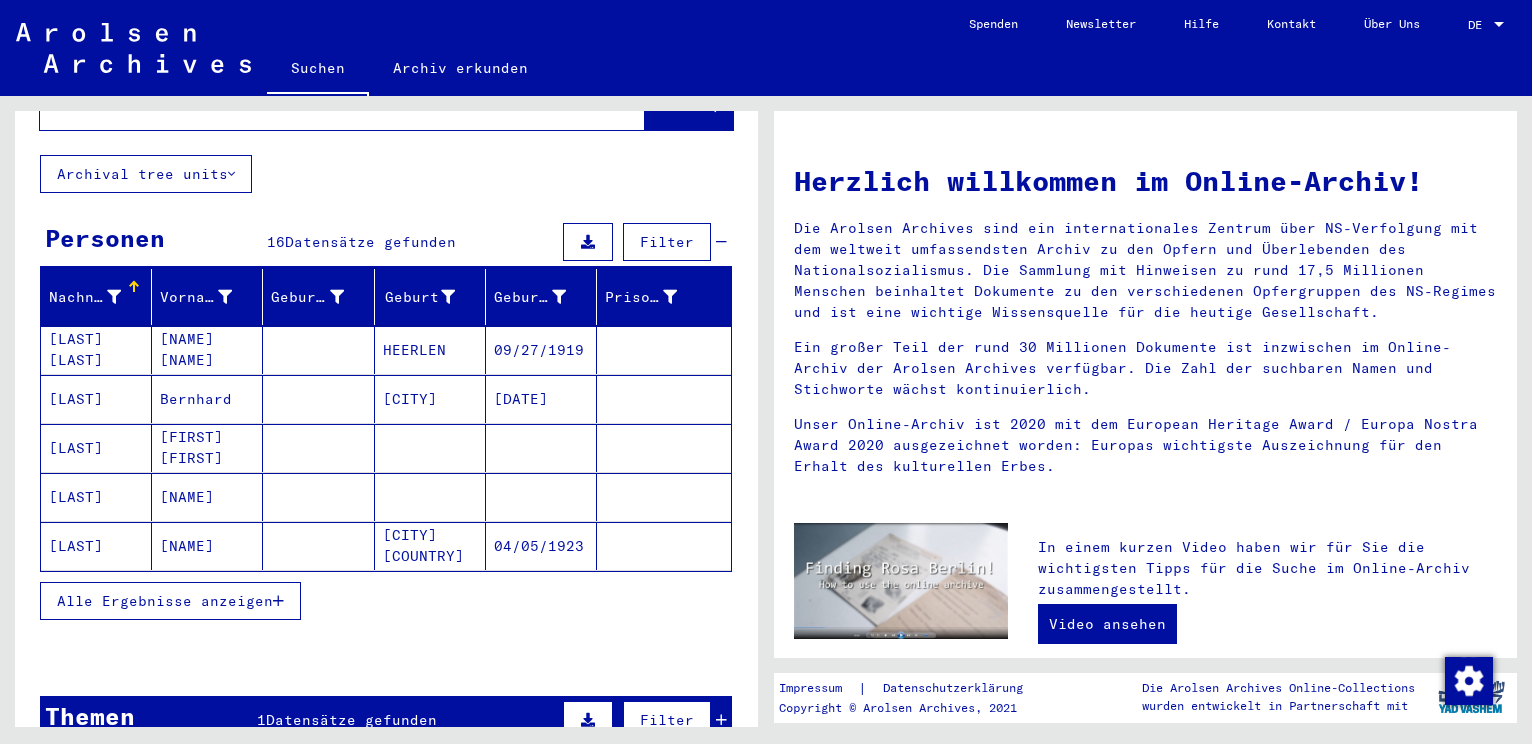 scroll, scrollTop: 200, scrollLeft: 0, axis: vertical 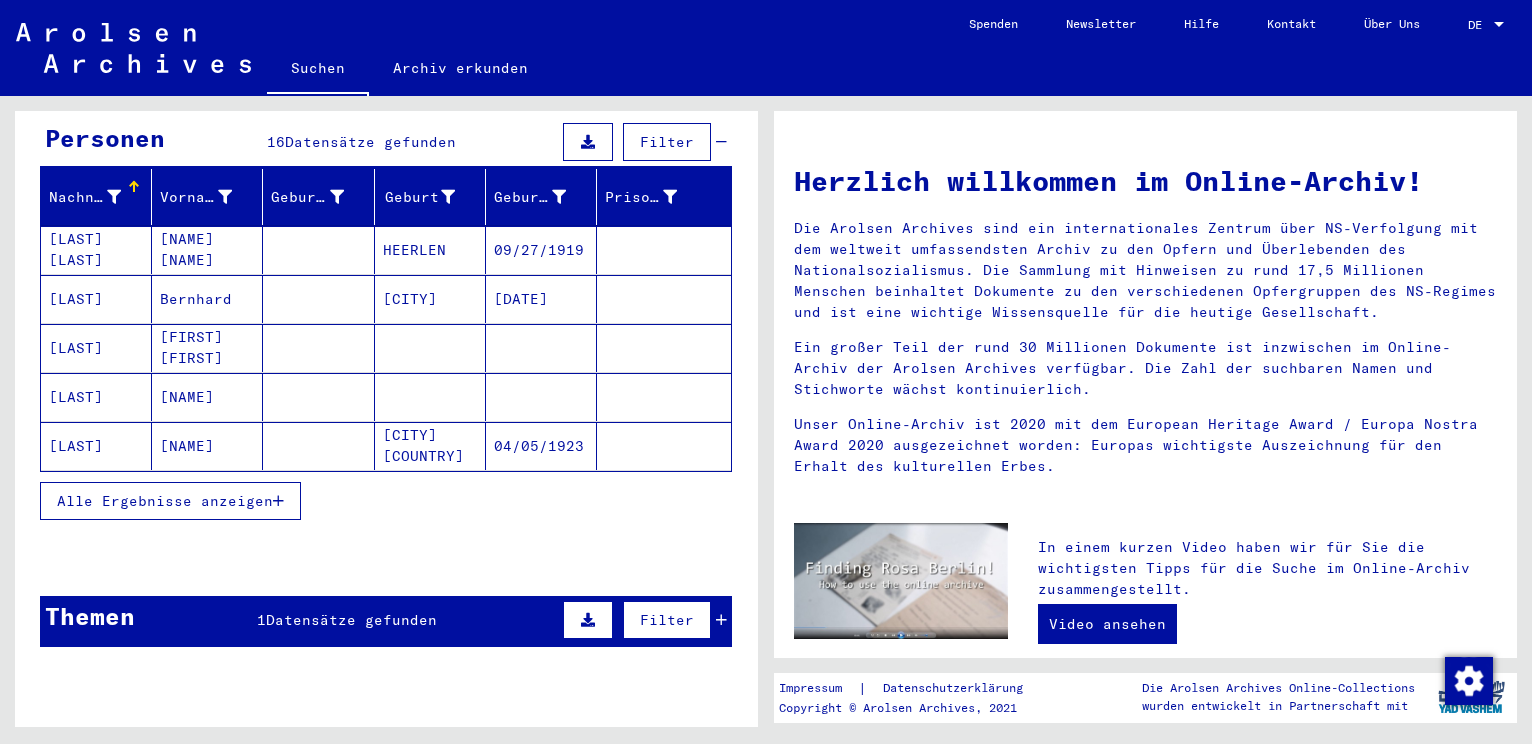 click on "Alle Ergebnisse anzeigen" at bounding box center (165, 501) 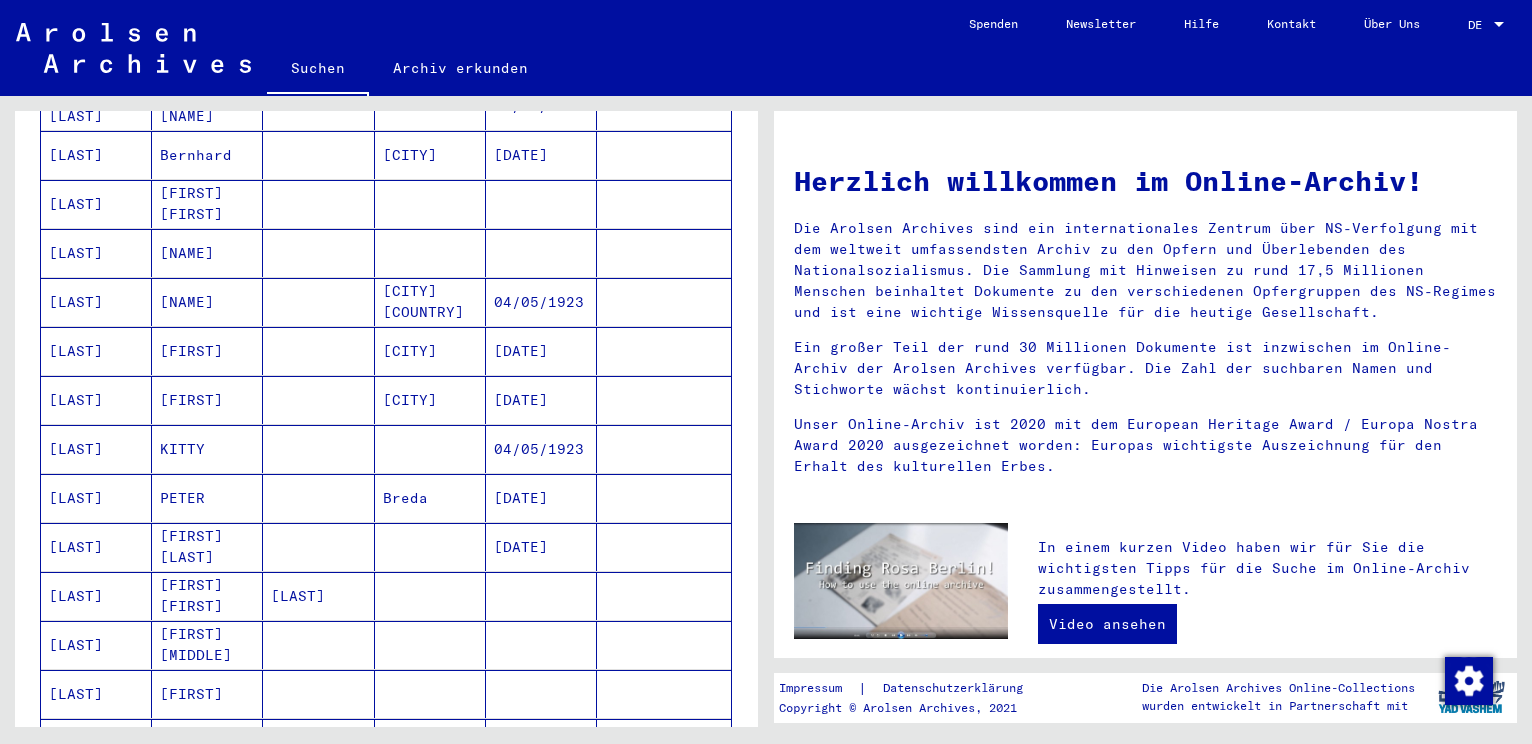 scroll, scrollTop: 0, scrollLeft: 0, axis: both 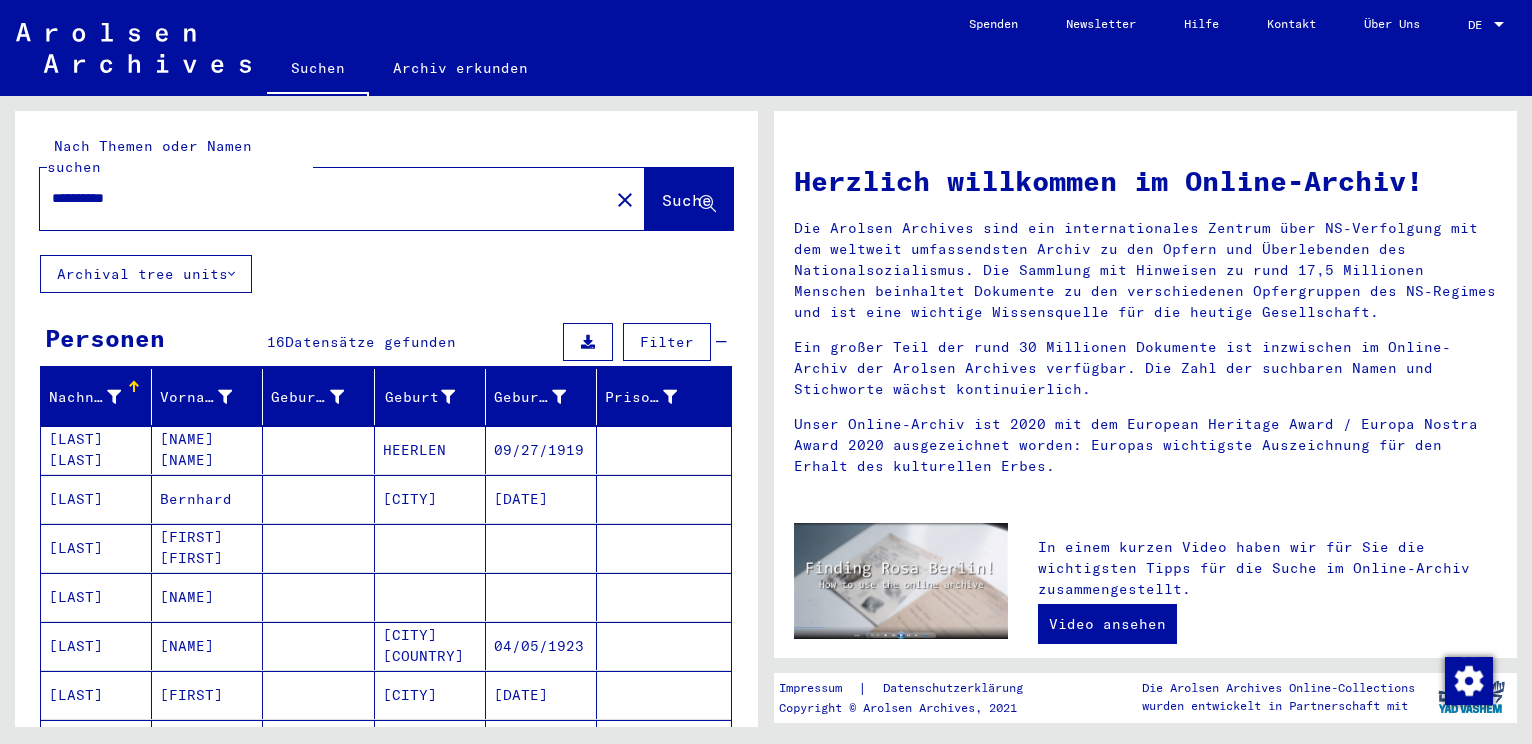 click on "**********" at bounding box center [318, 198] 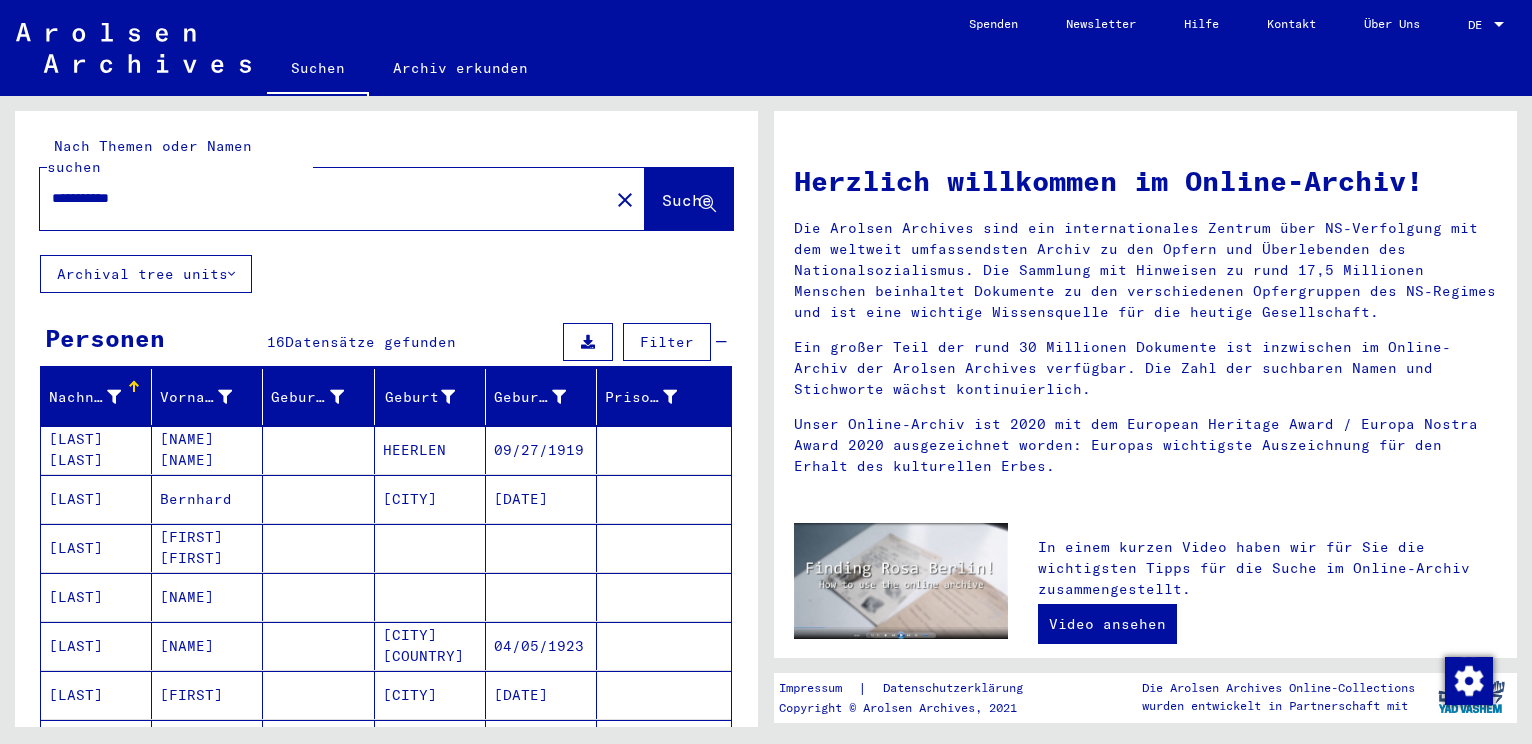 type on "**********" 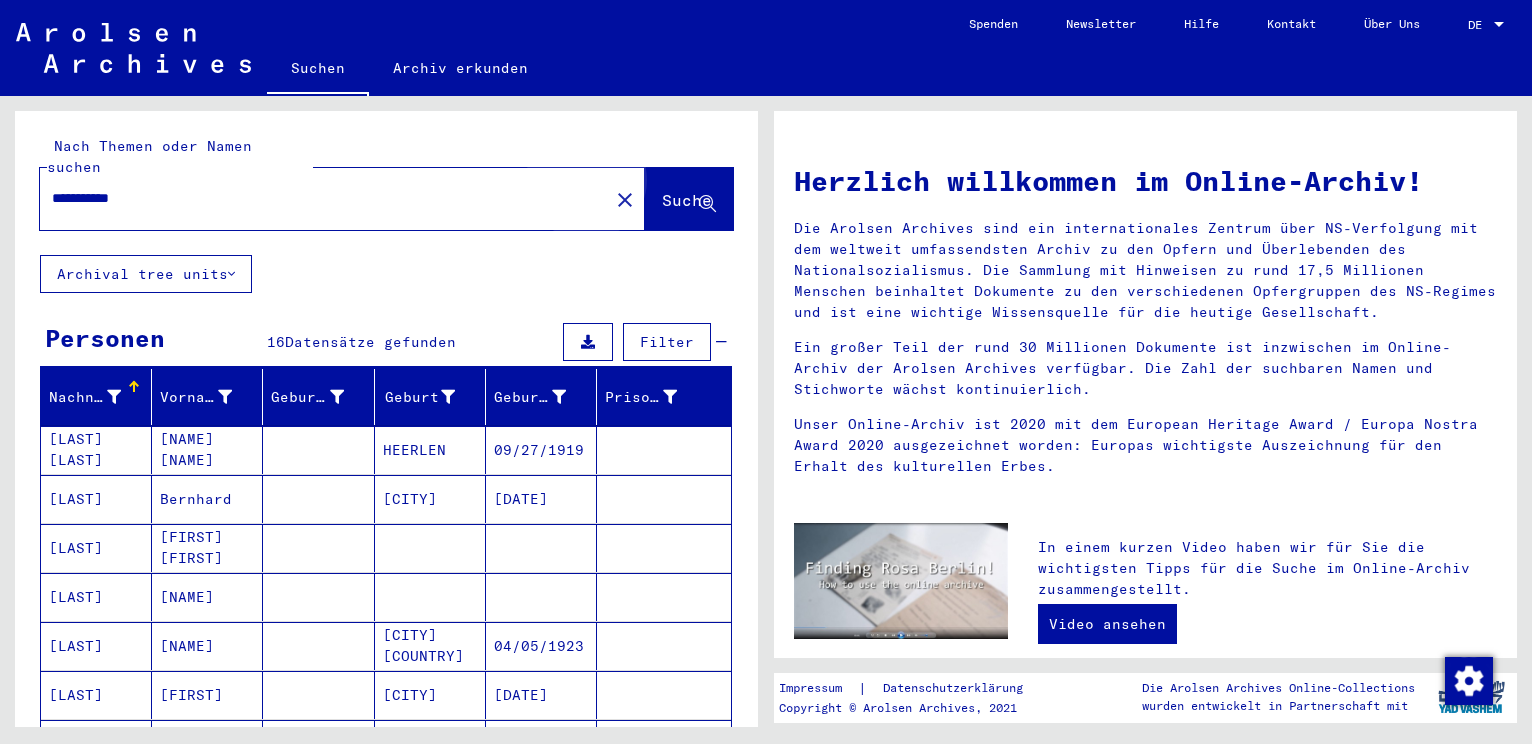 click on "Suche" 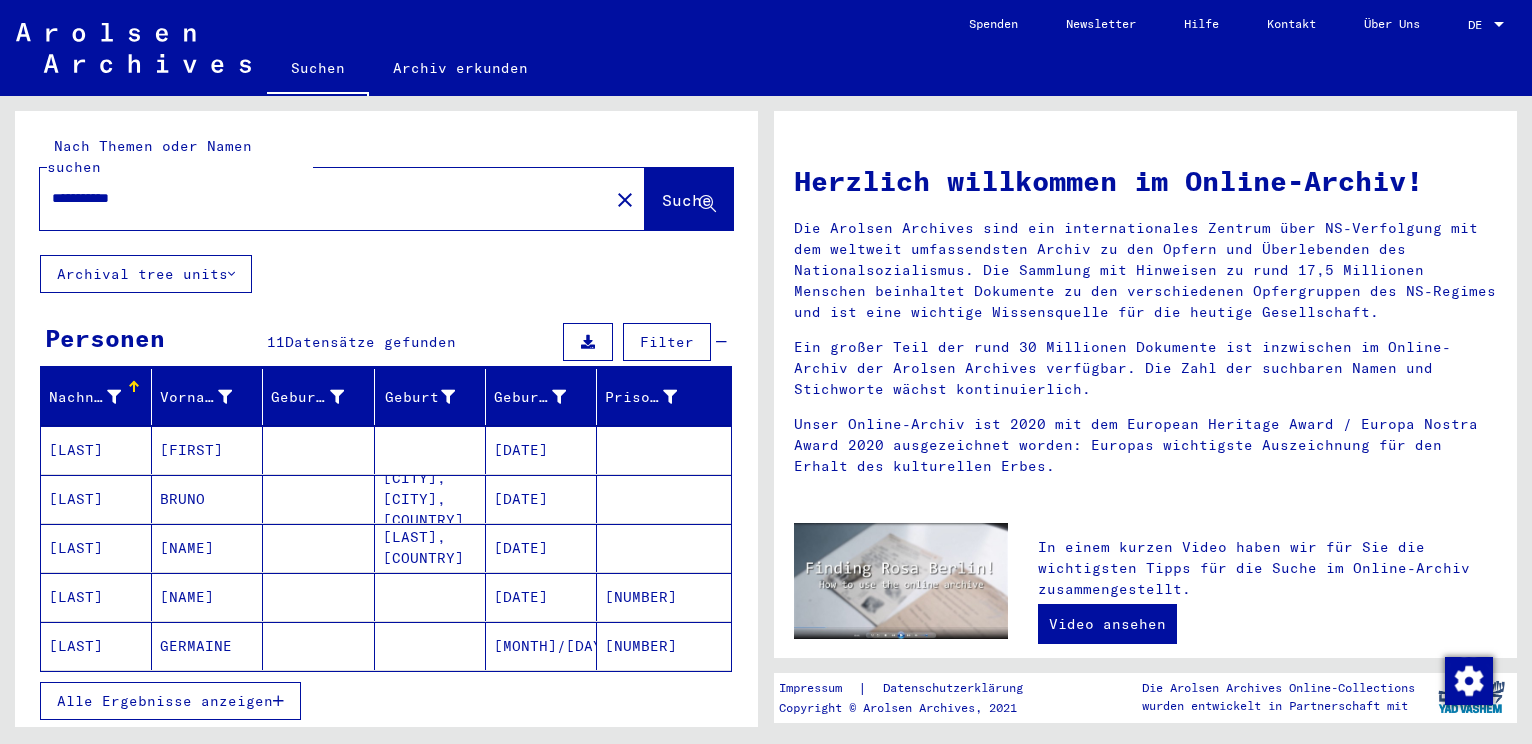 click on "[LAST]" at bounding box center [96, 499] 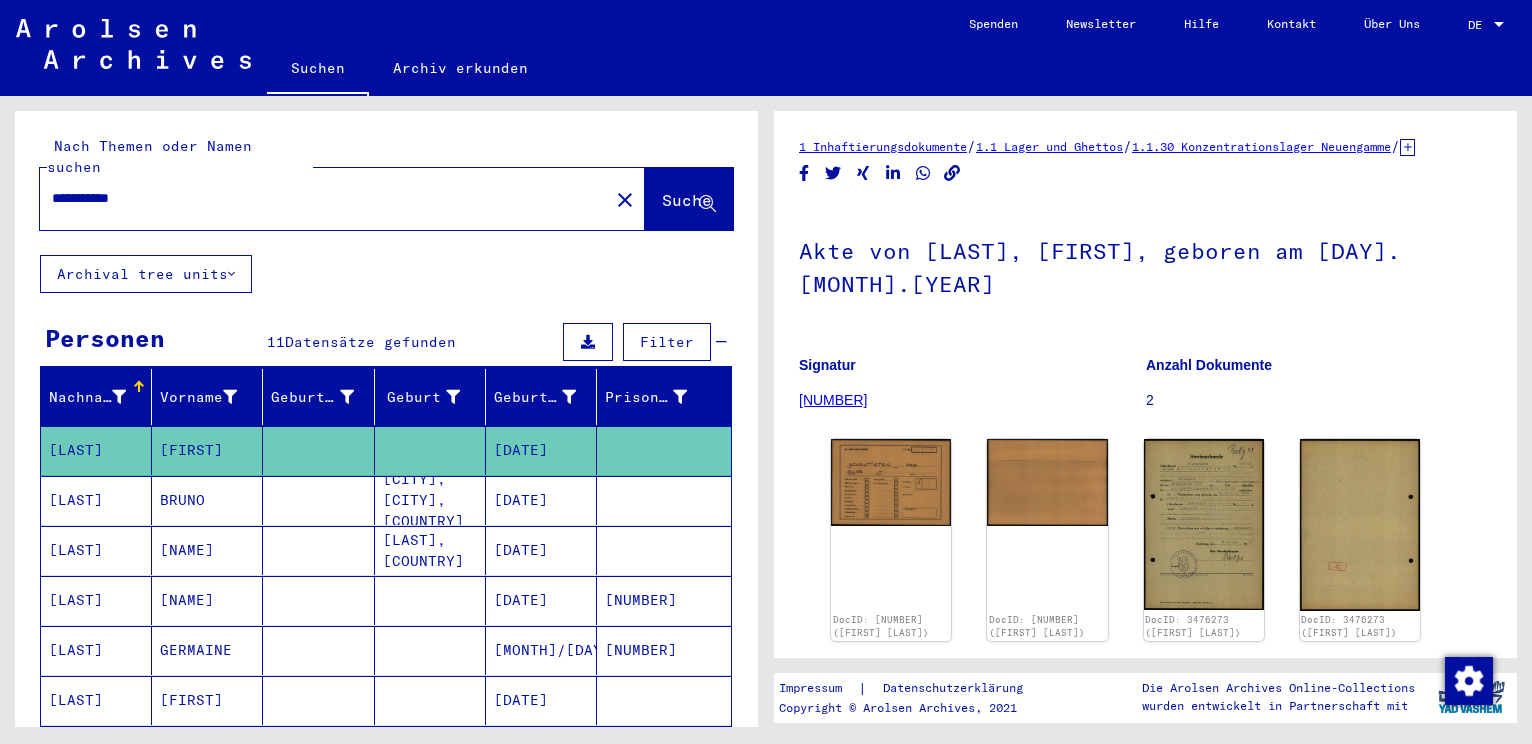 scroll, scrollTop: 0, scrollLeft: 0, axis: both 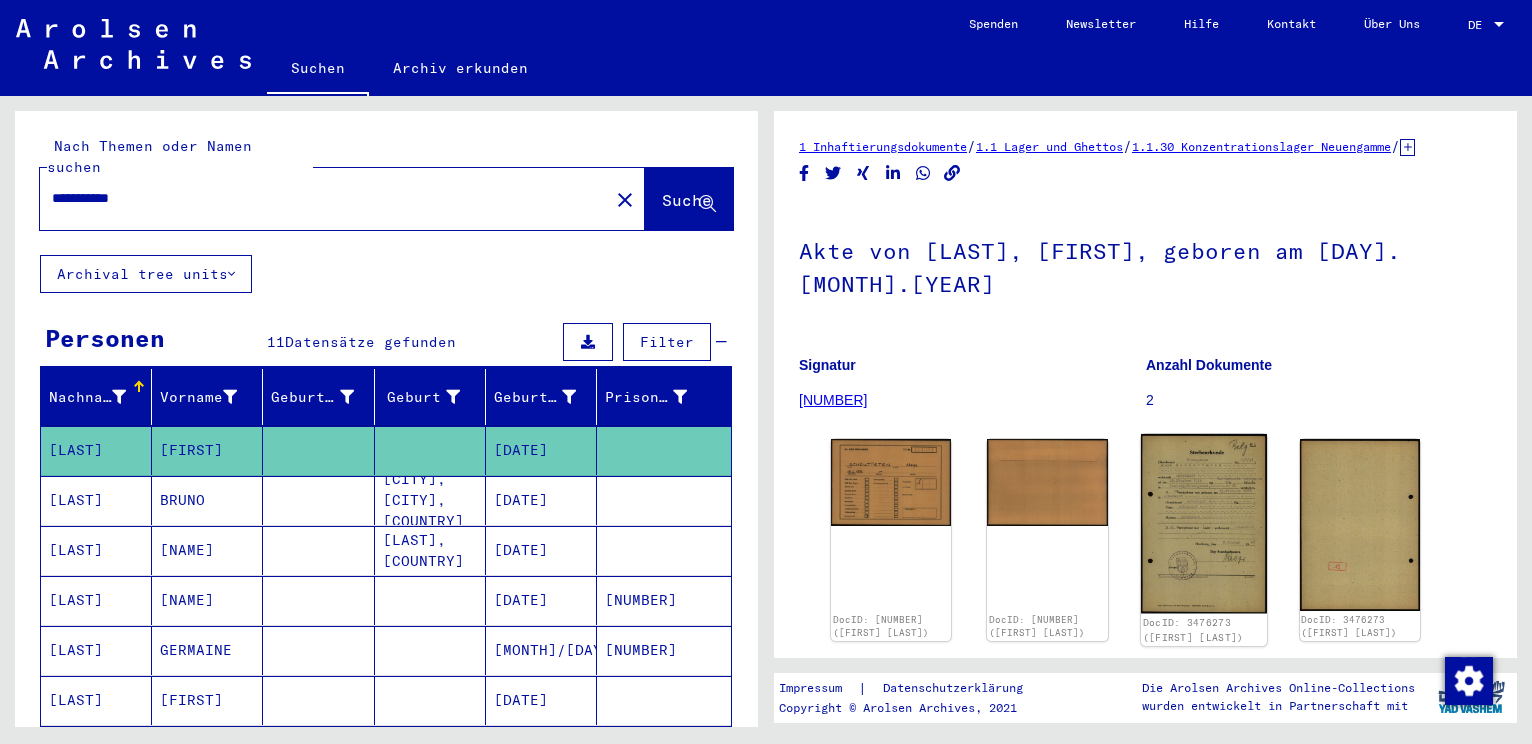 click 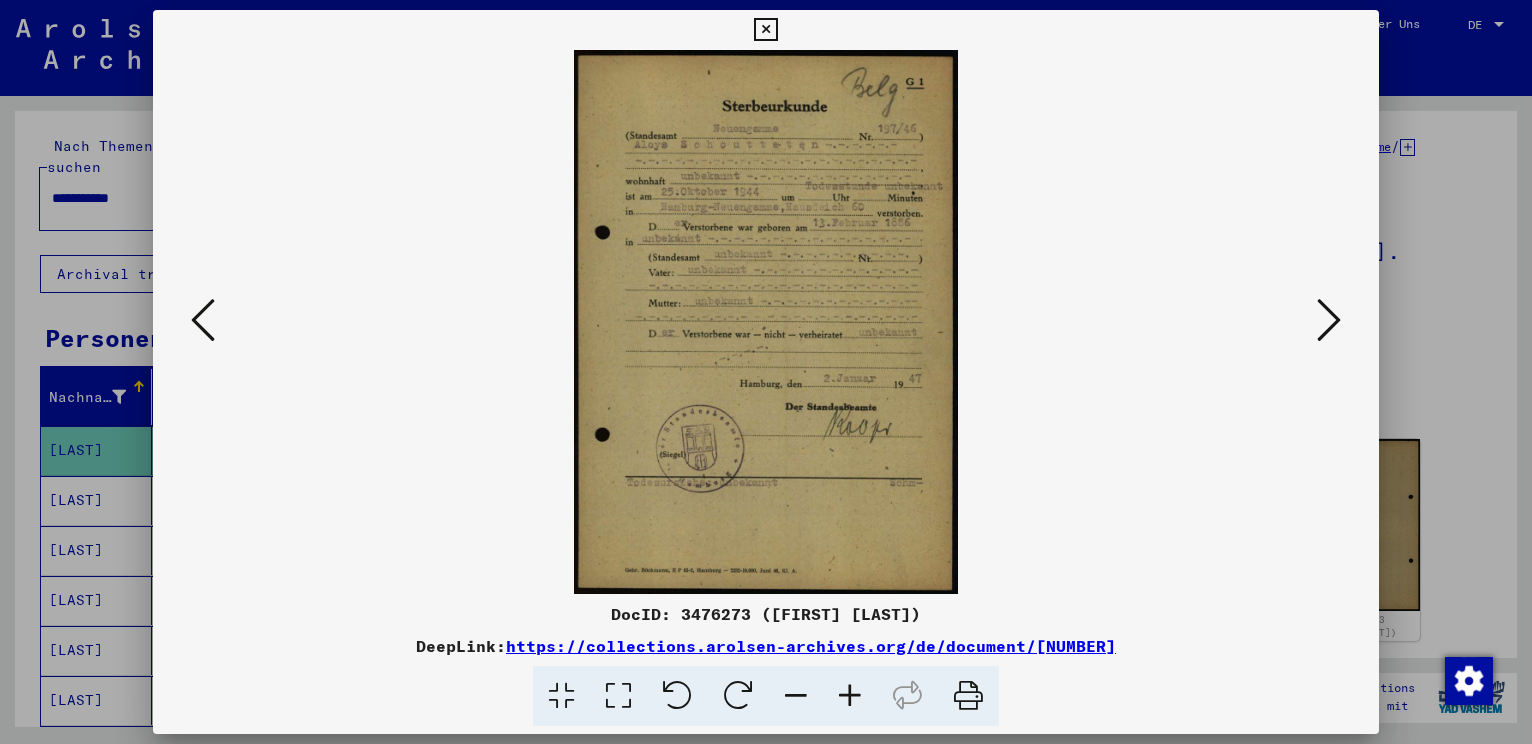 drag, startPoint x: 511, startPoint y: 641, endPoint x: 1134, endPoint y: 639, distance: 623.00323 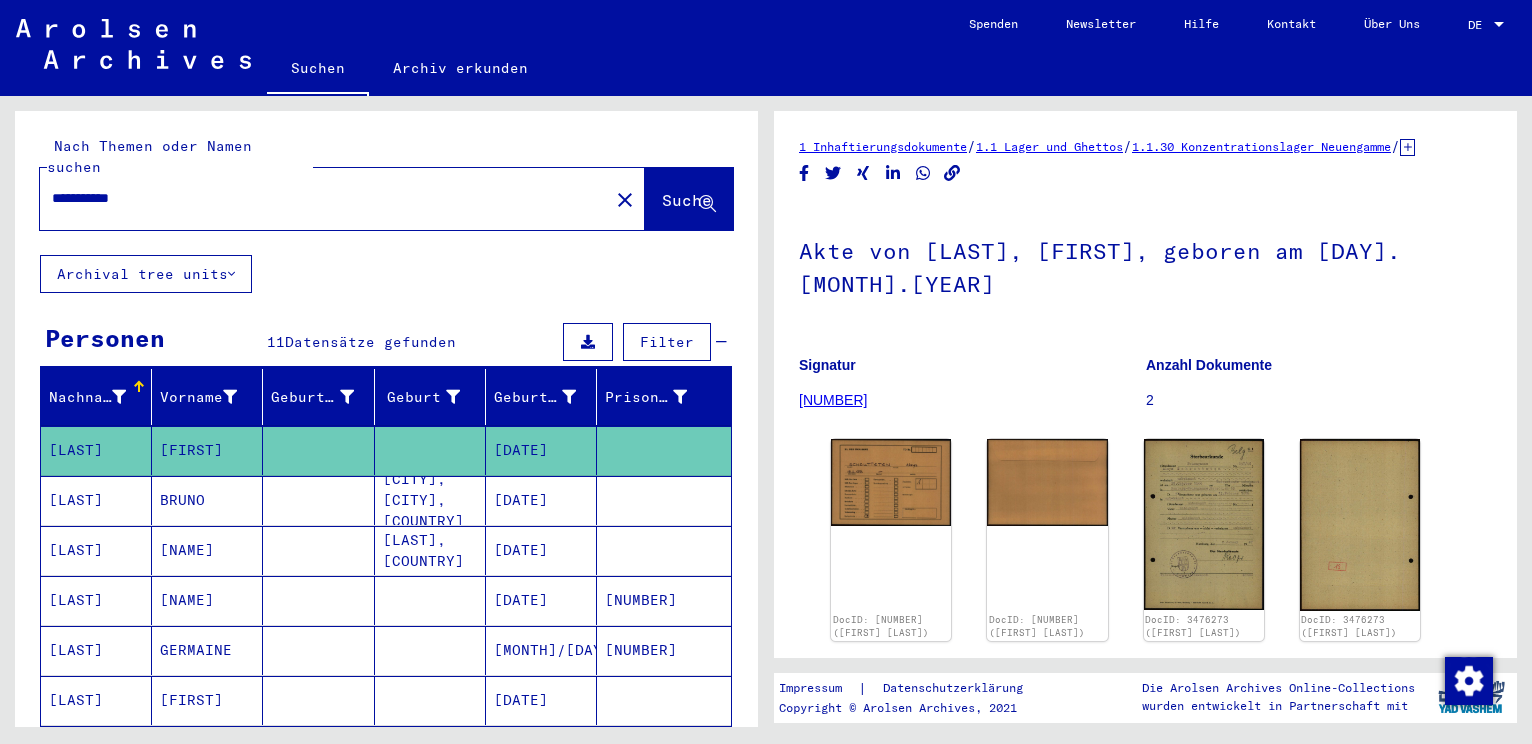 click on "close" 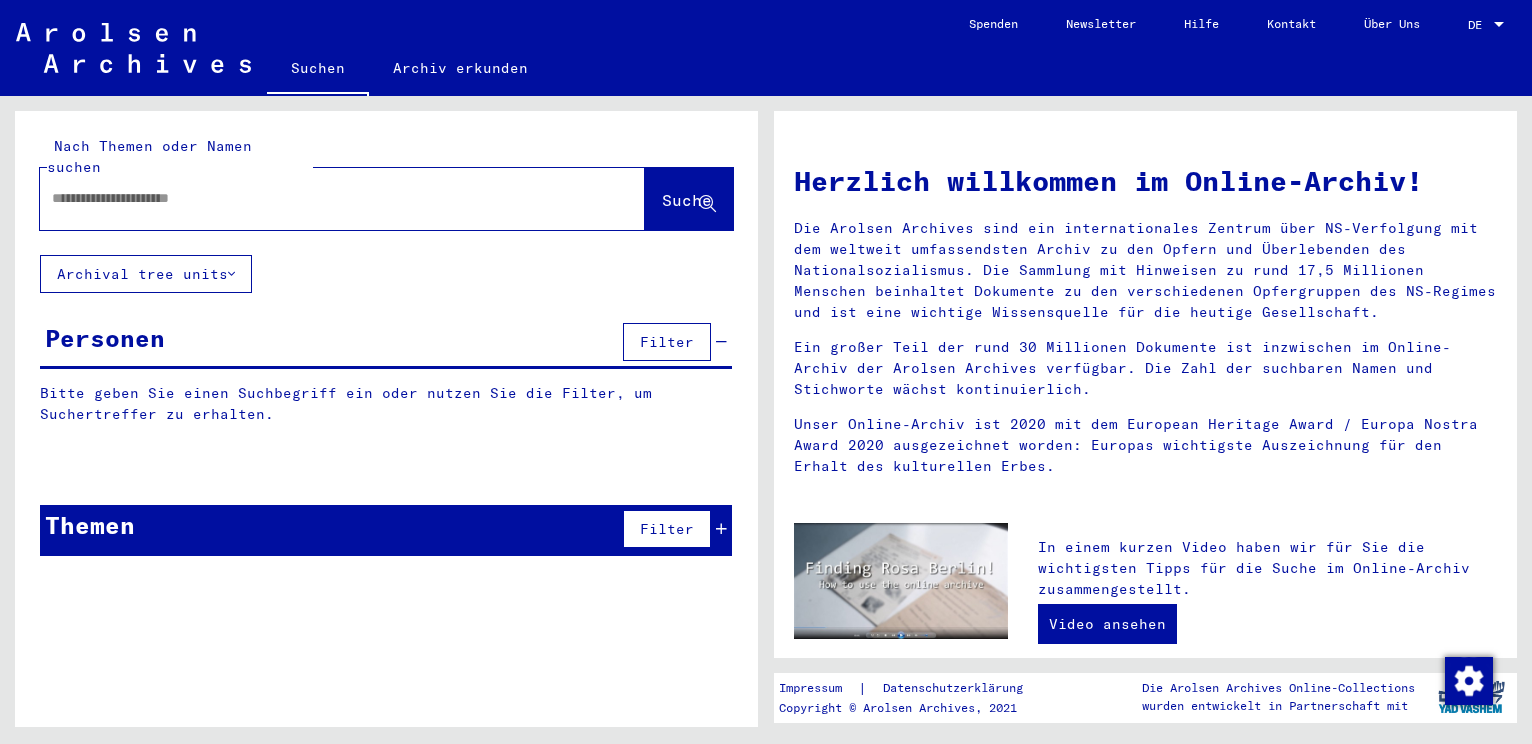 click at bounding box center (318, 198) 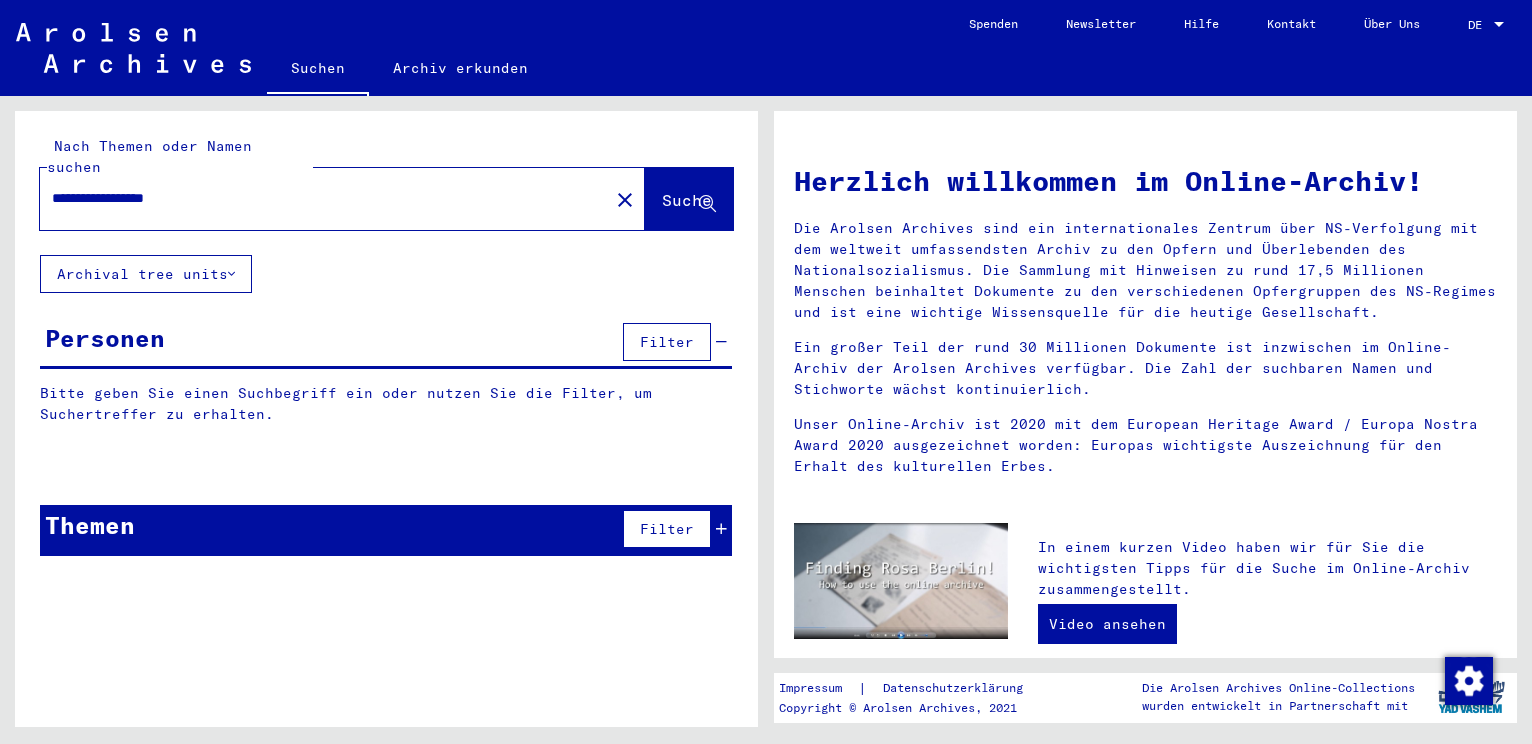 type on "**********" 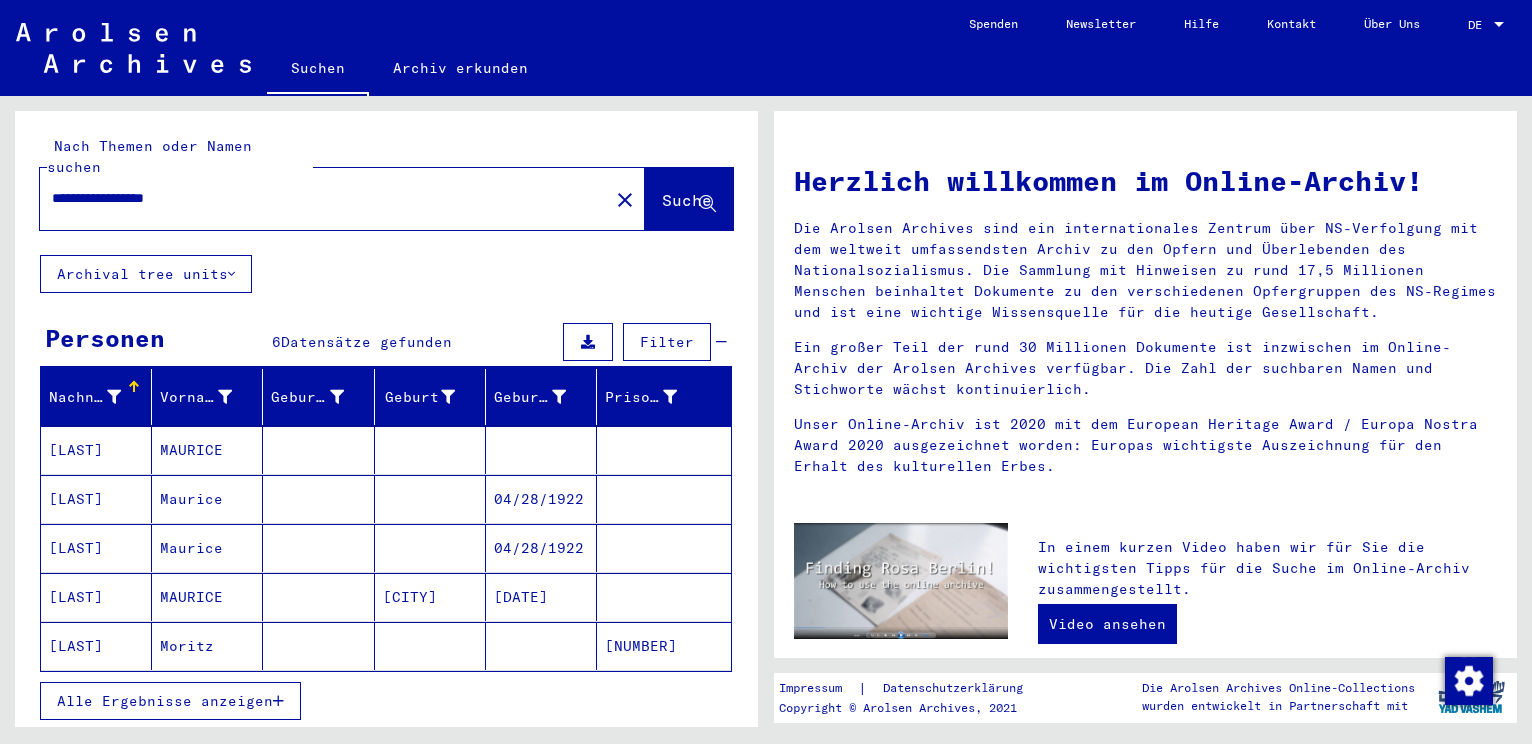 click on "MAURICE" at bounding box center (207, 499) 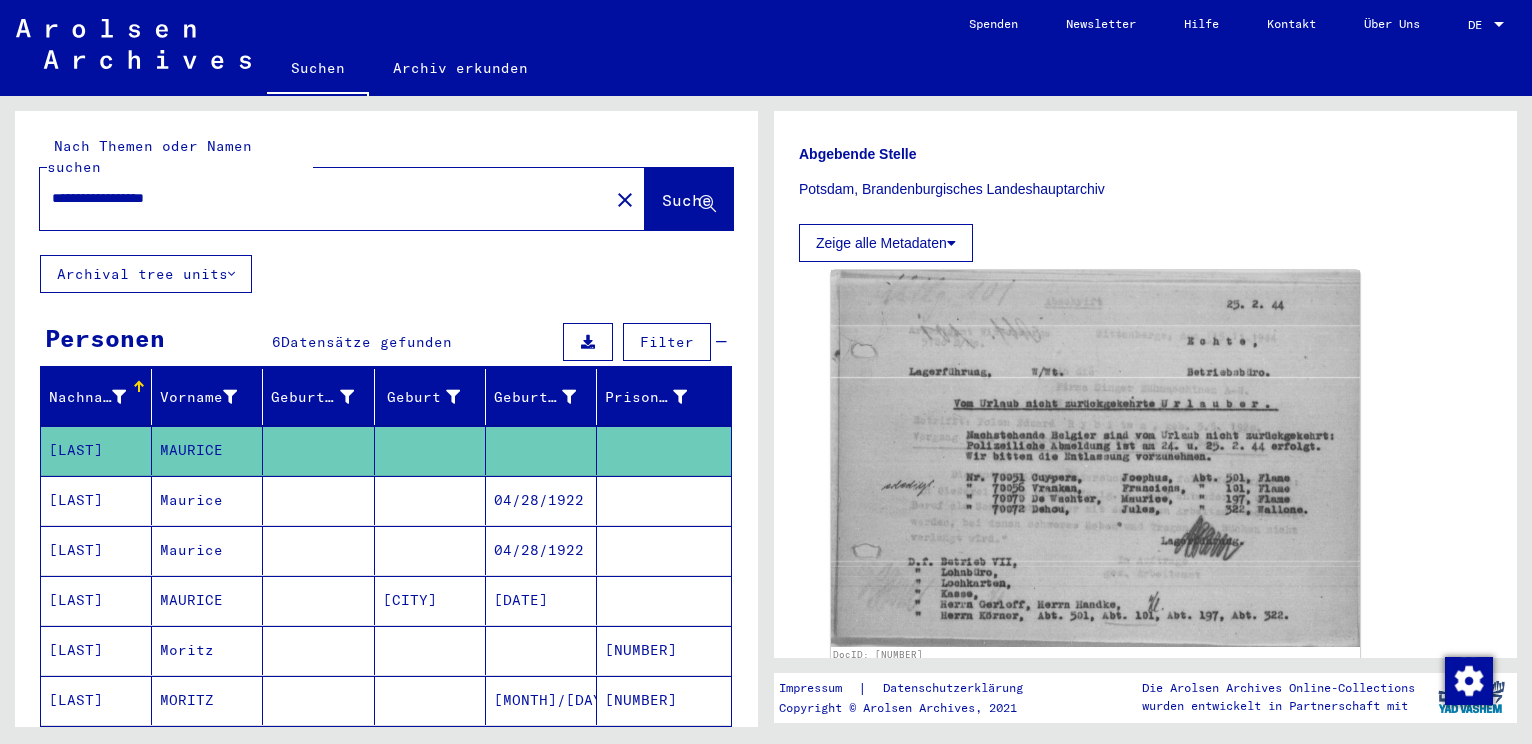 scroll, scrollTop: 500, scrollLeft: 0, axis: vertical 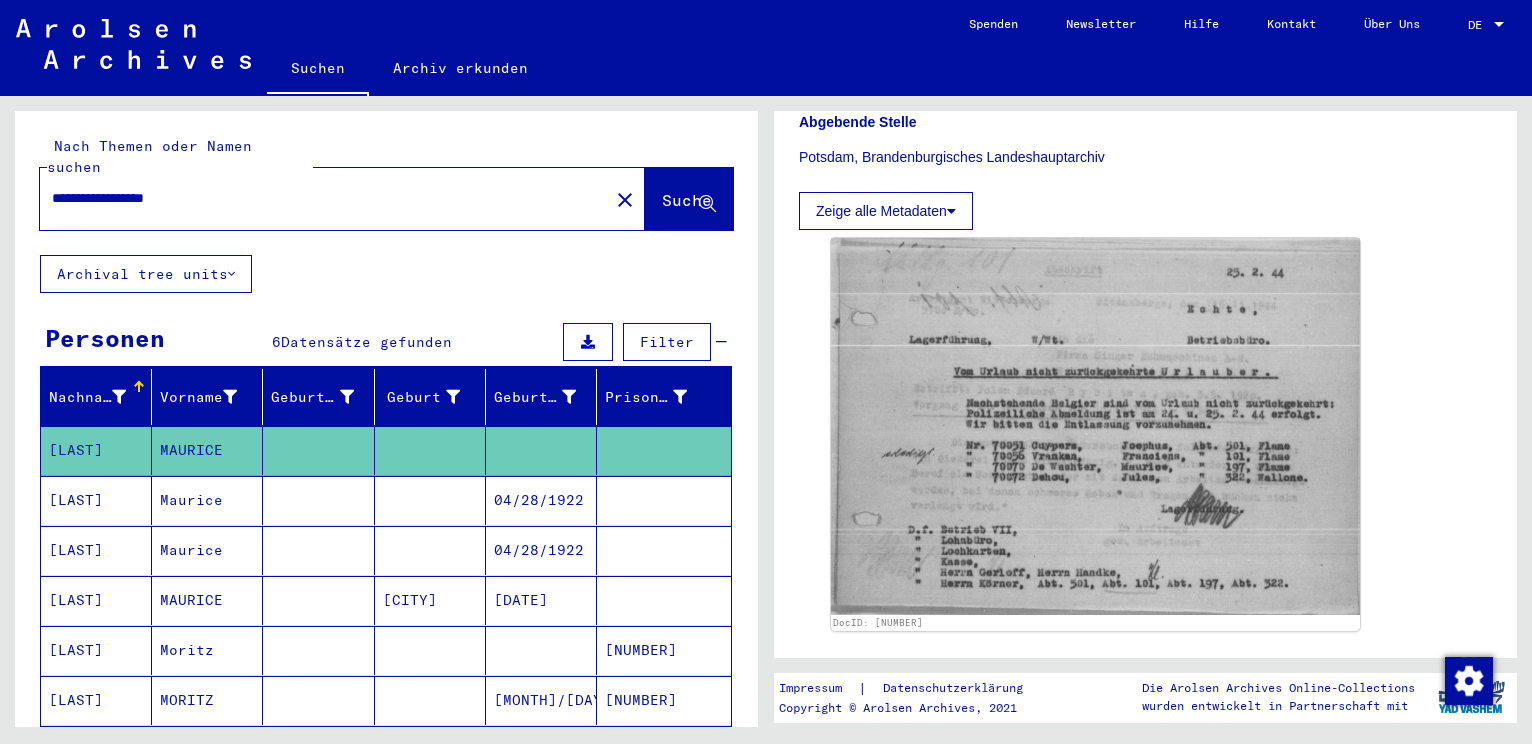 click on "Maurice" at bounding box center [207, 550] 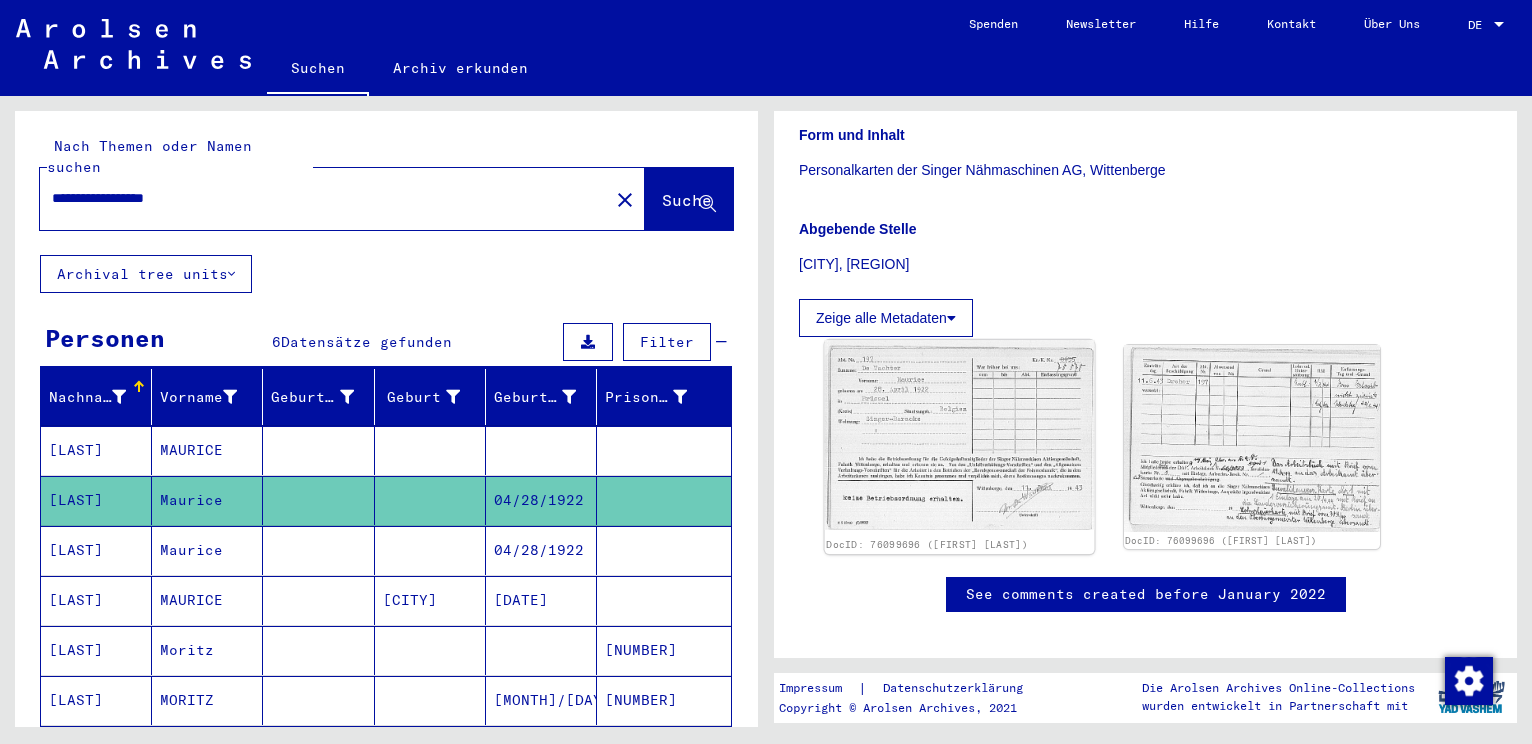 scroll, scrollTop: 400, scrollLeft: 0, axis: vertical 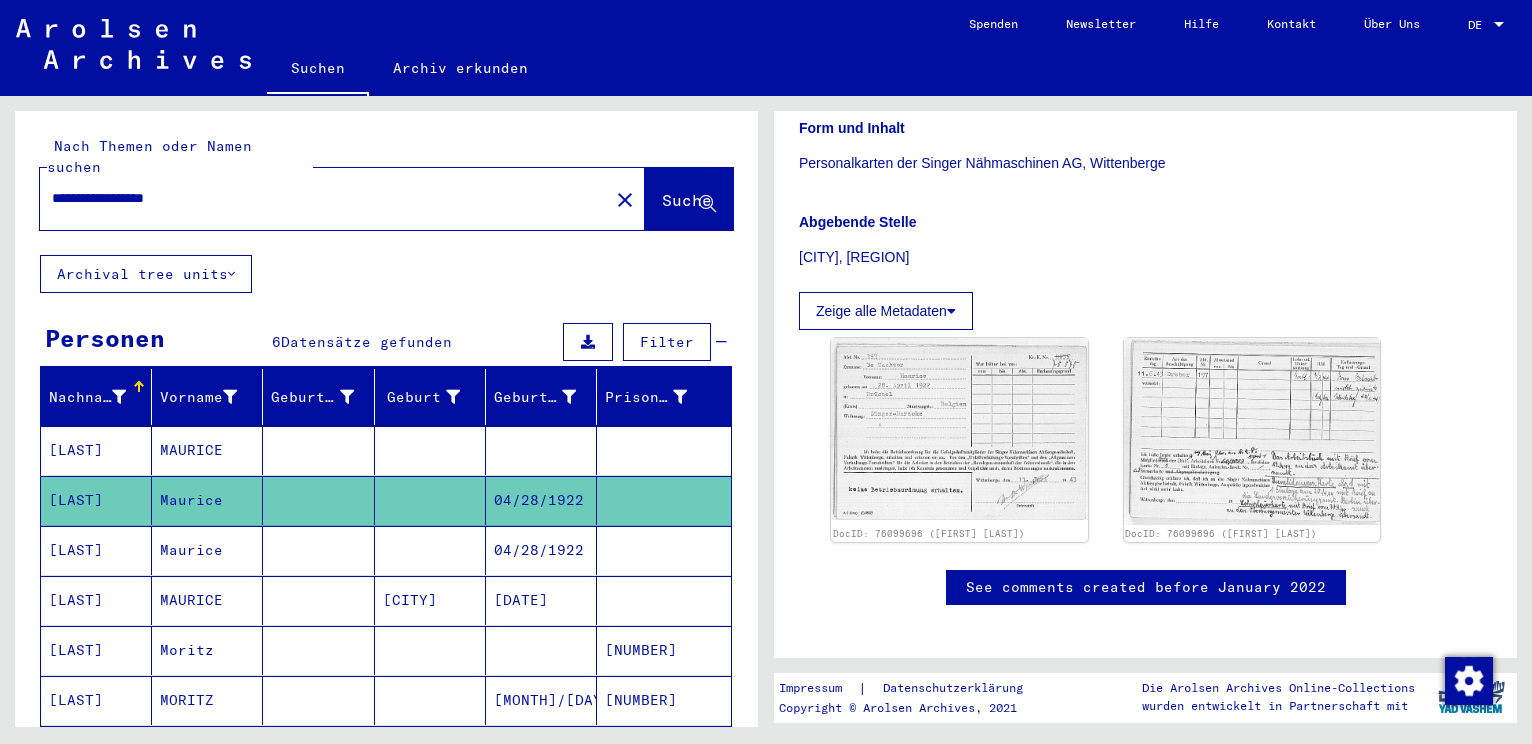 click on "Maurice" at bounding box center (207, 600) 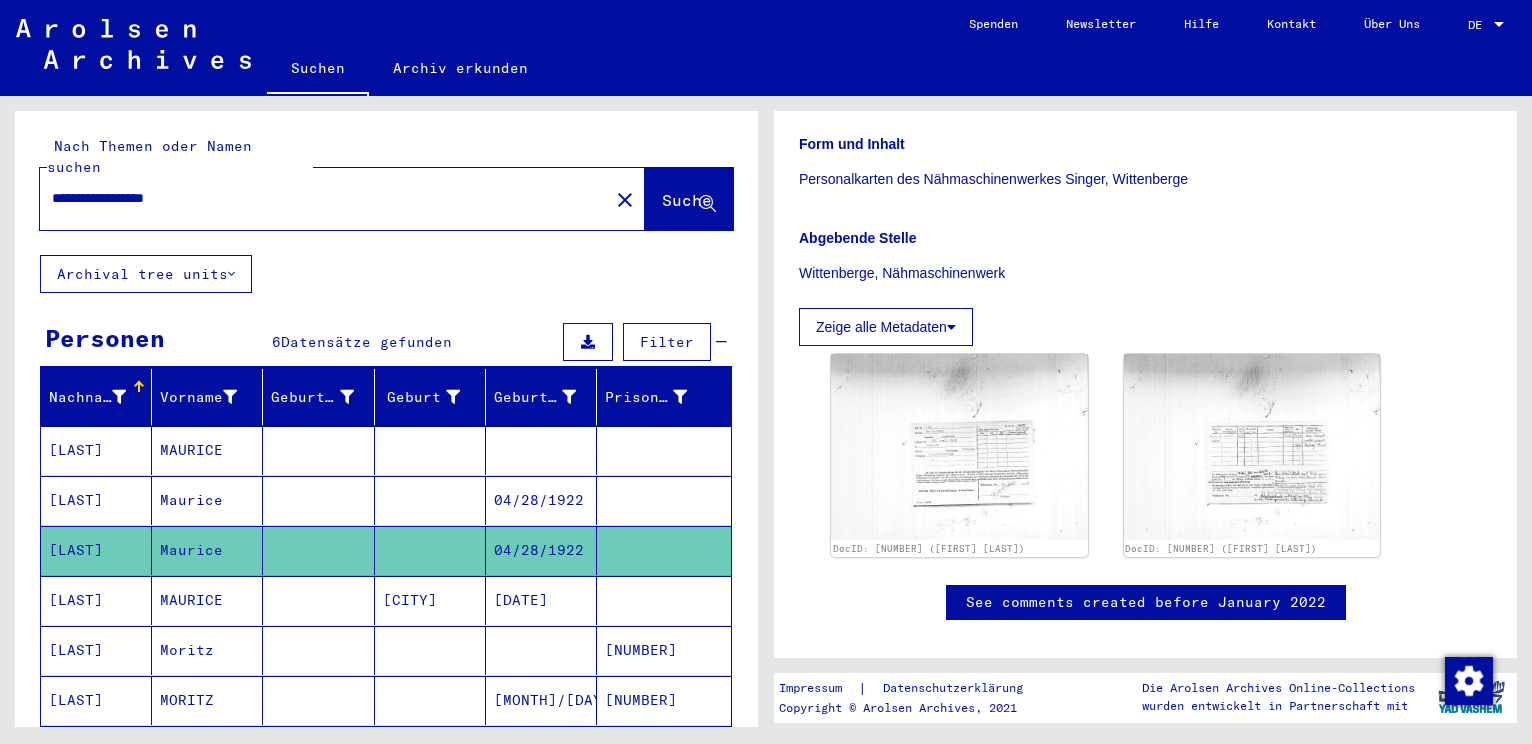 scroll, scrollTop: 400, scrollLeft: 0, axis: vertical 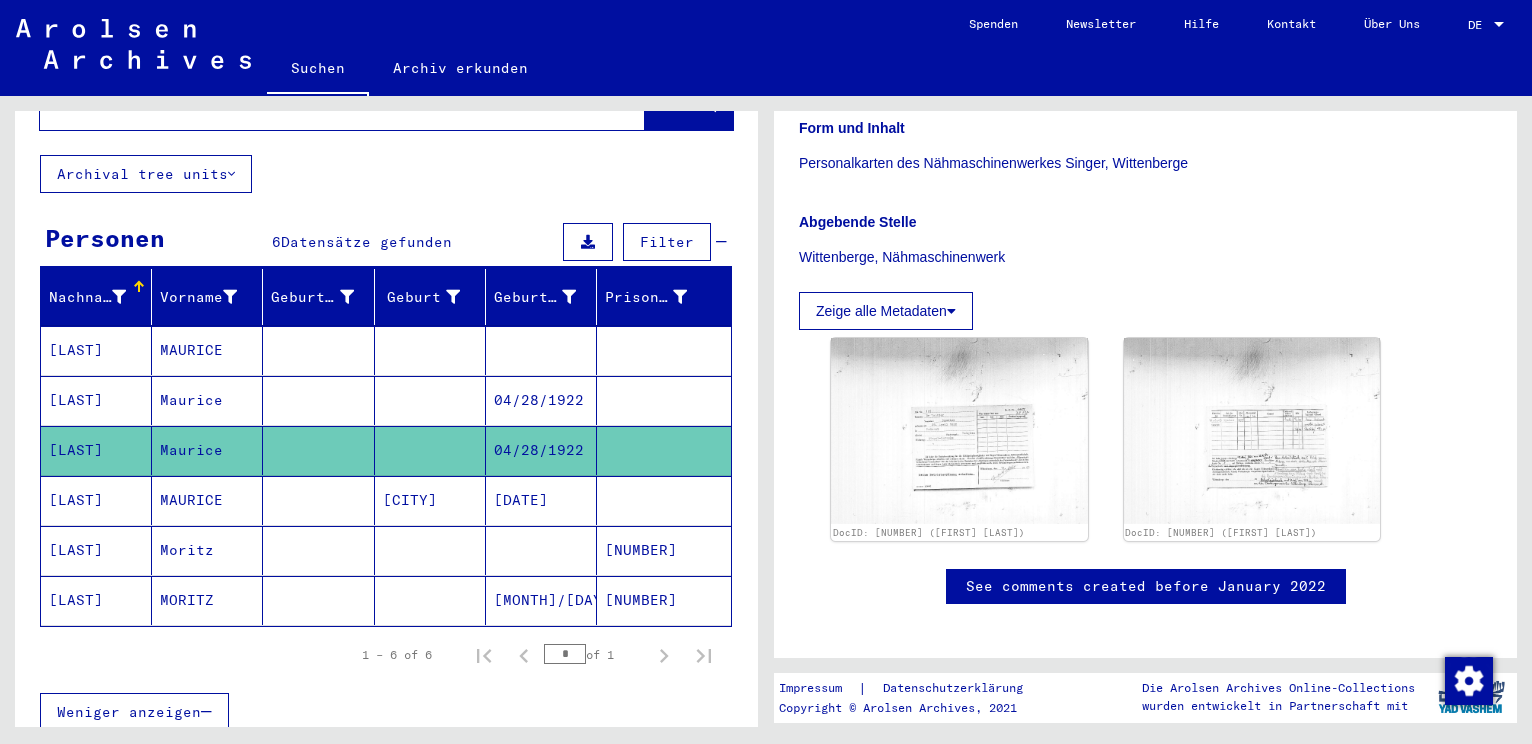 click on "MAURICE" at bounding box center [207, 550] 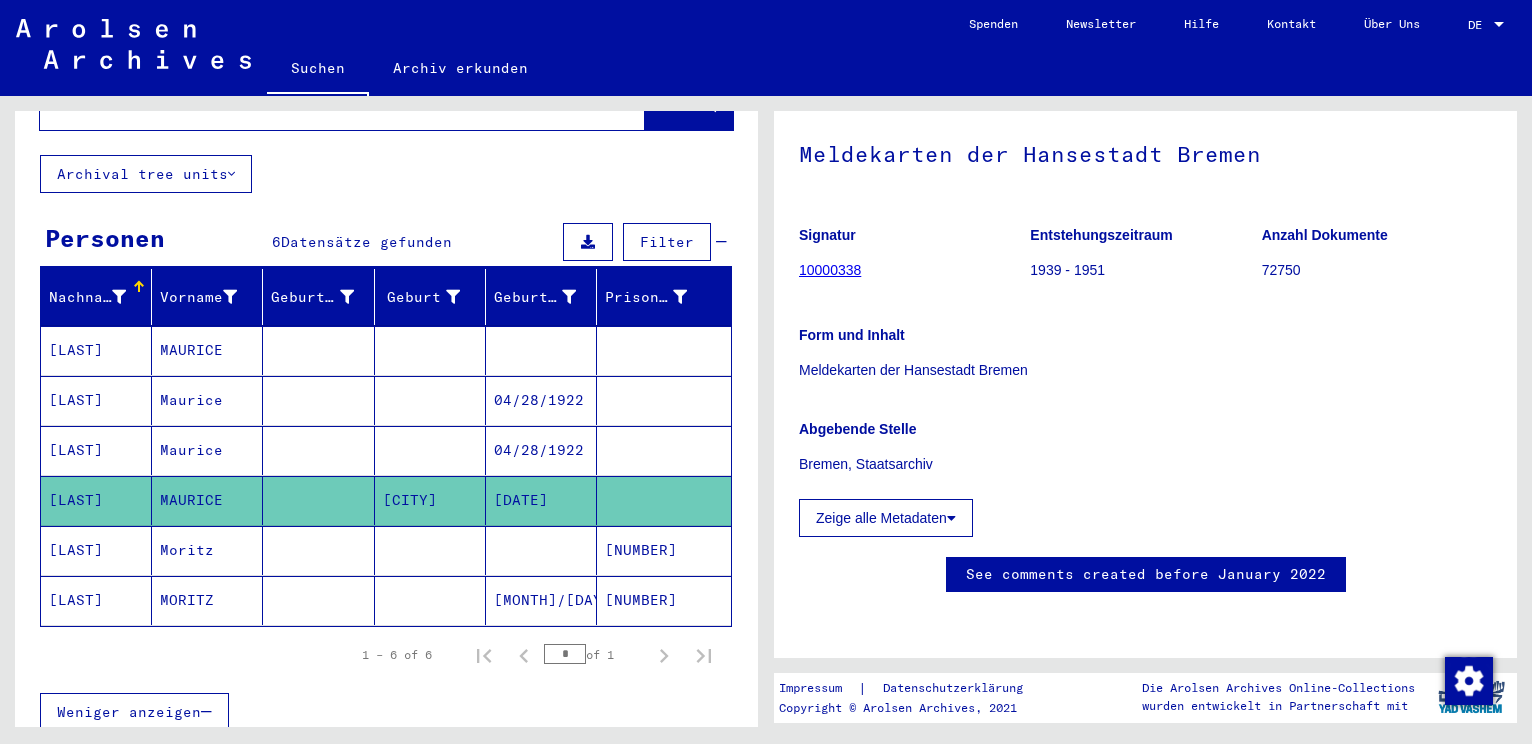 scroll, scrollTop: 600, scrollLeft: 0, axis: vertical 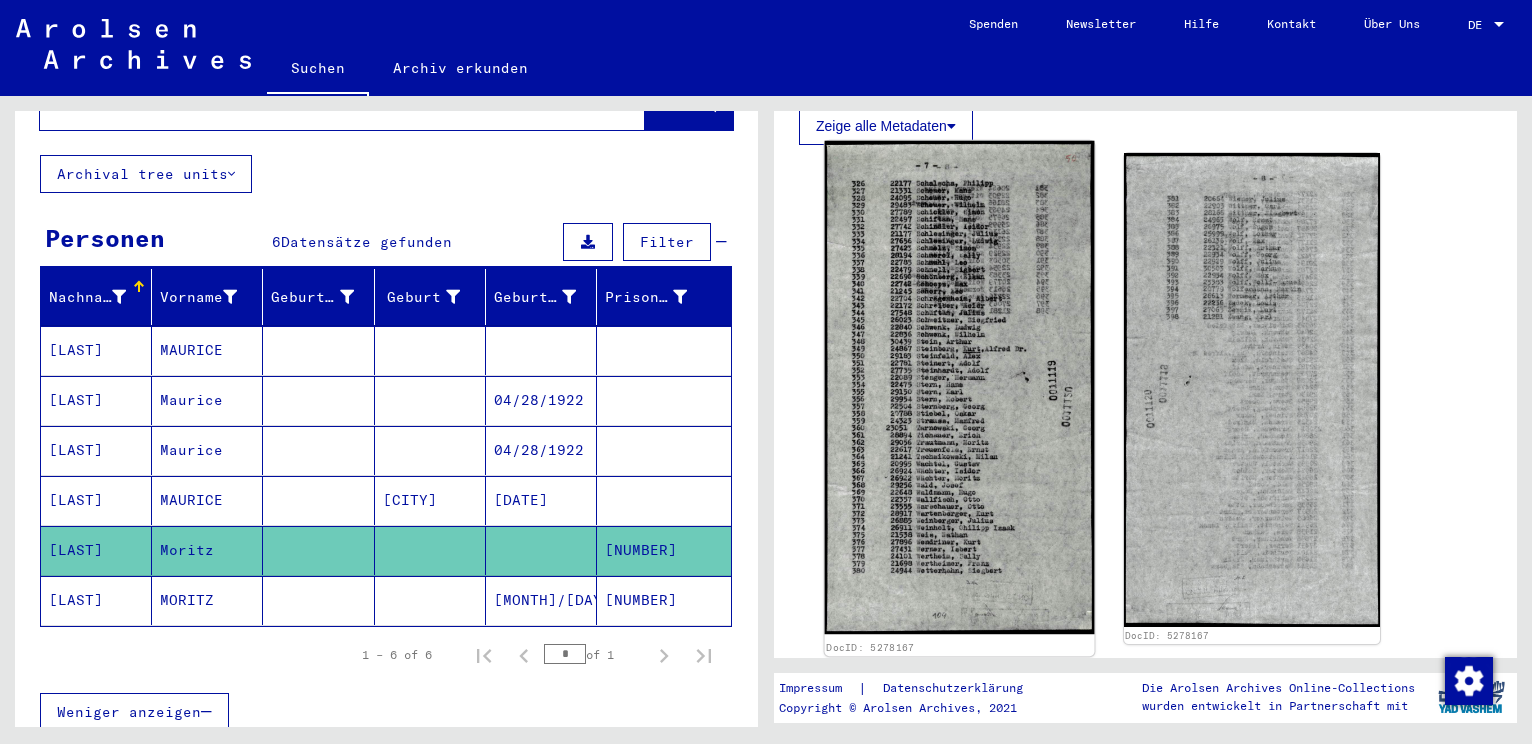 click 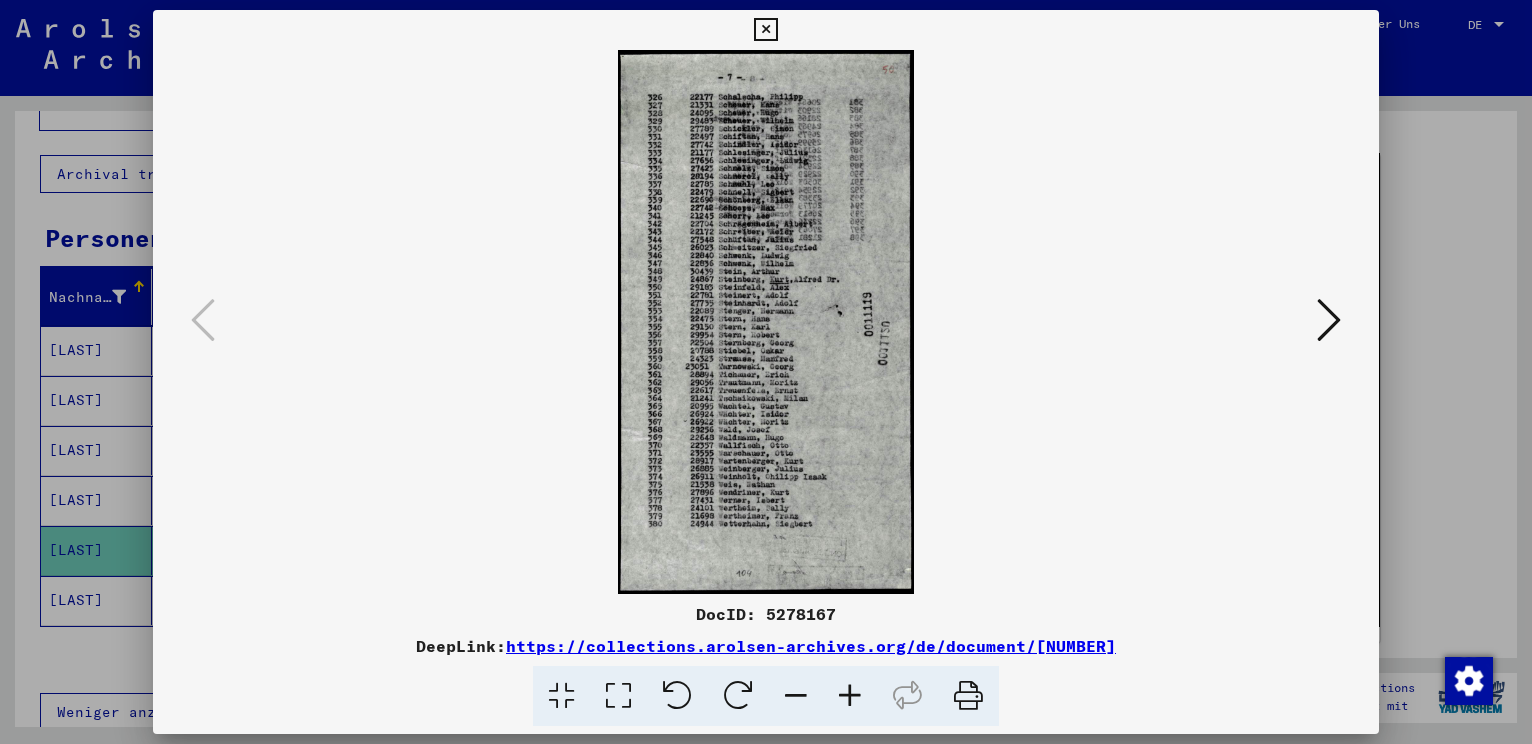 click at bounding box center [766, 322] 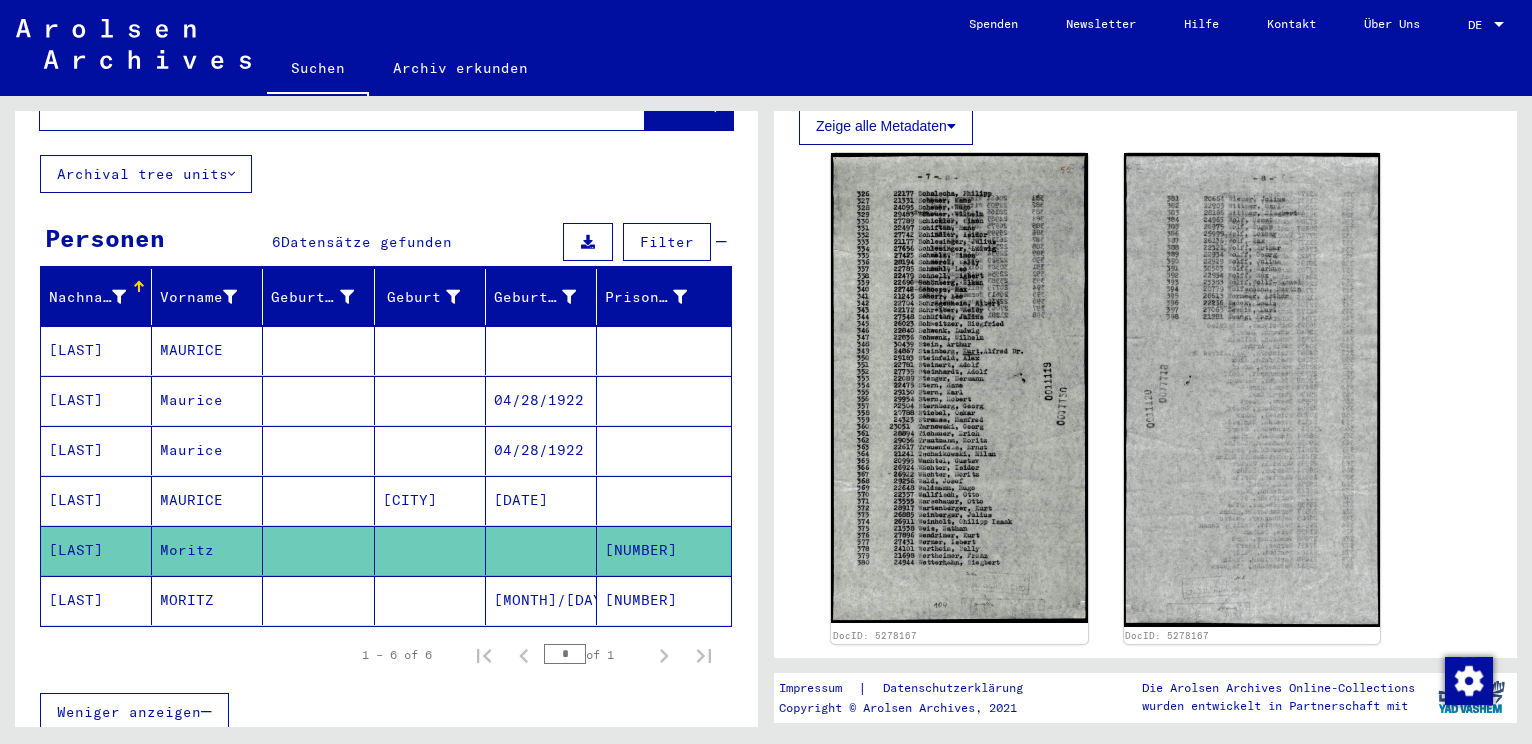 scroll, scrollTop: 0, scrollLeft: 0, axis: both 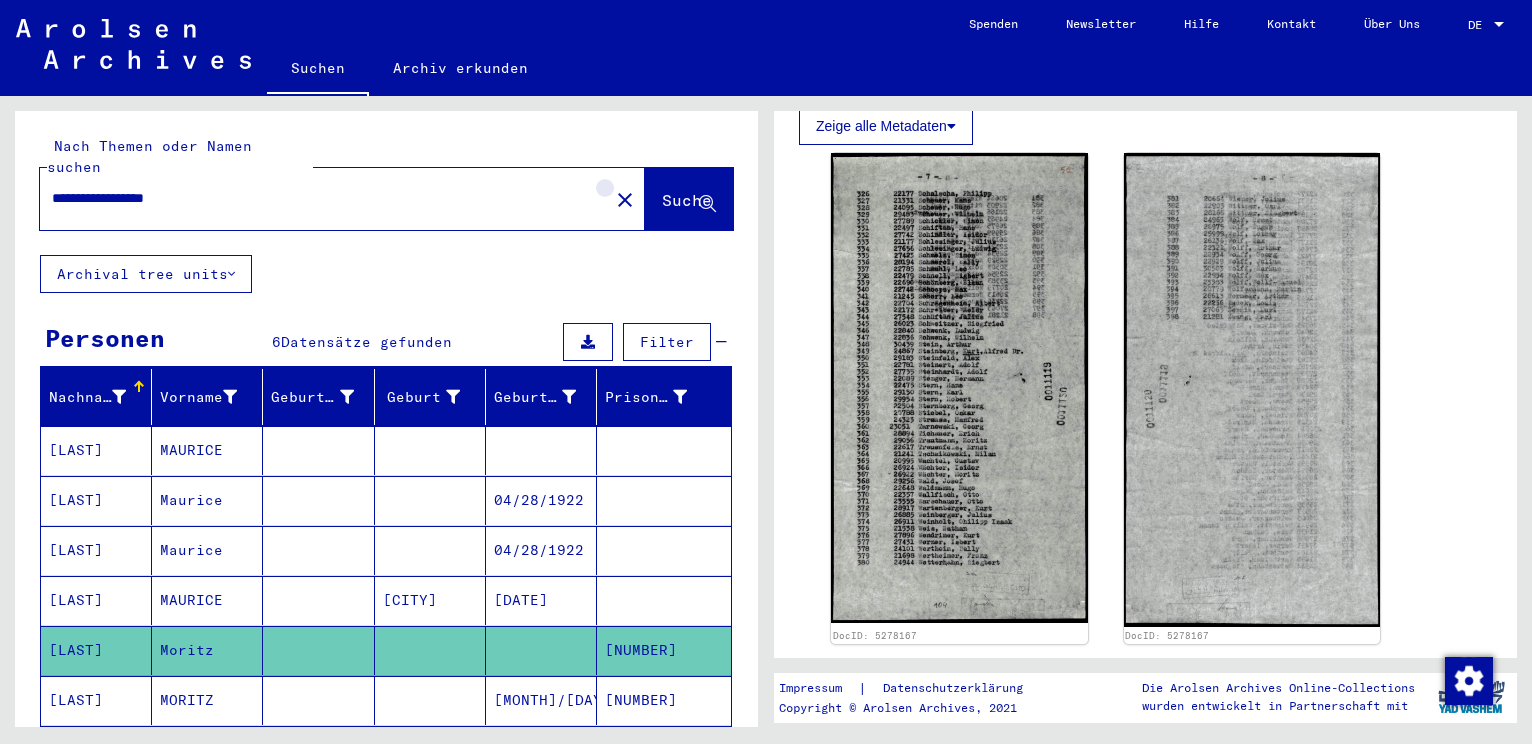 click on "close" 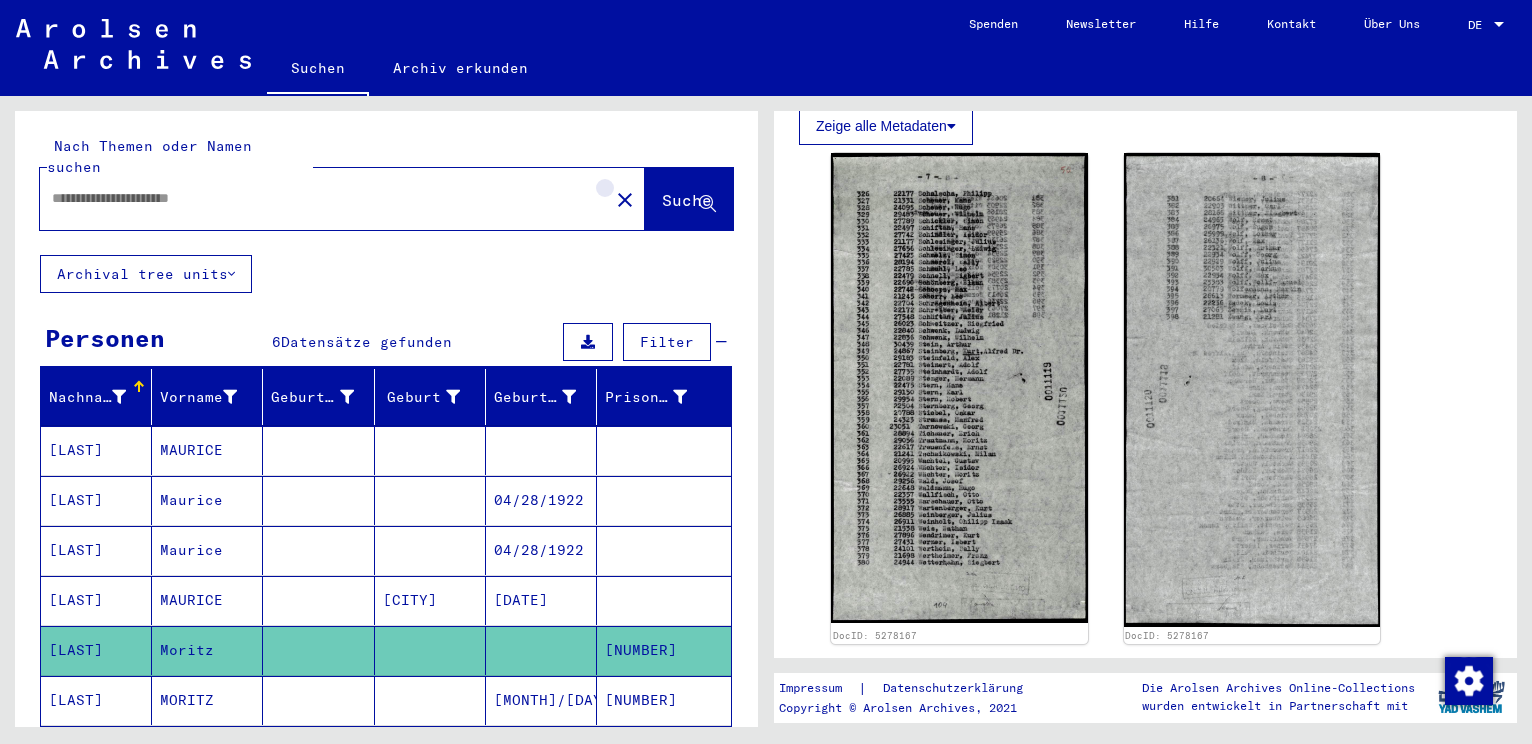 scroll, scrollTop: 0, scrollLeft: 0, axis: both 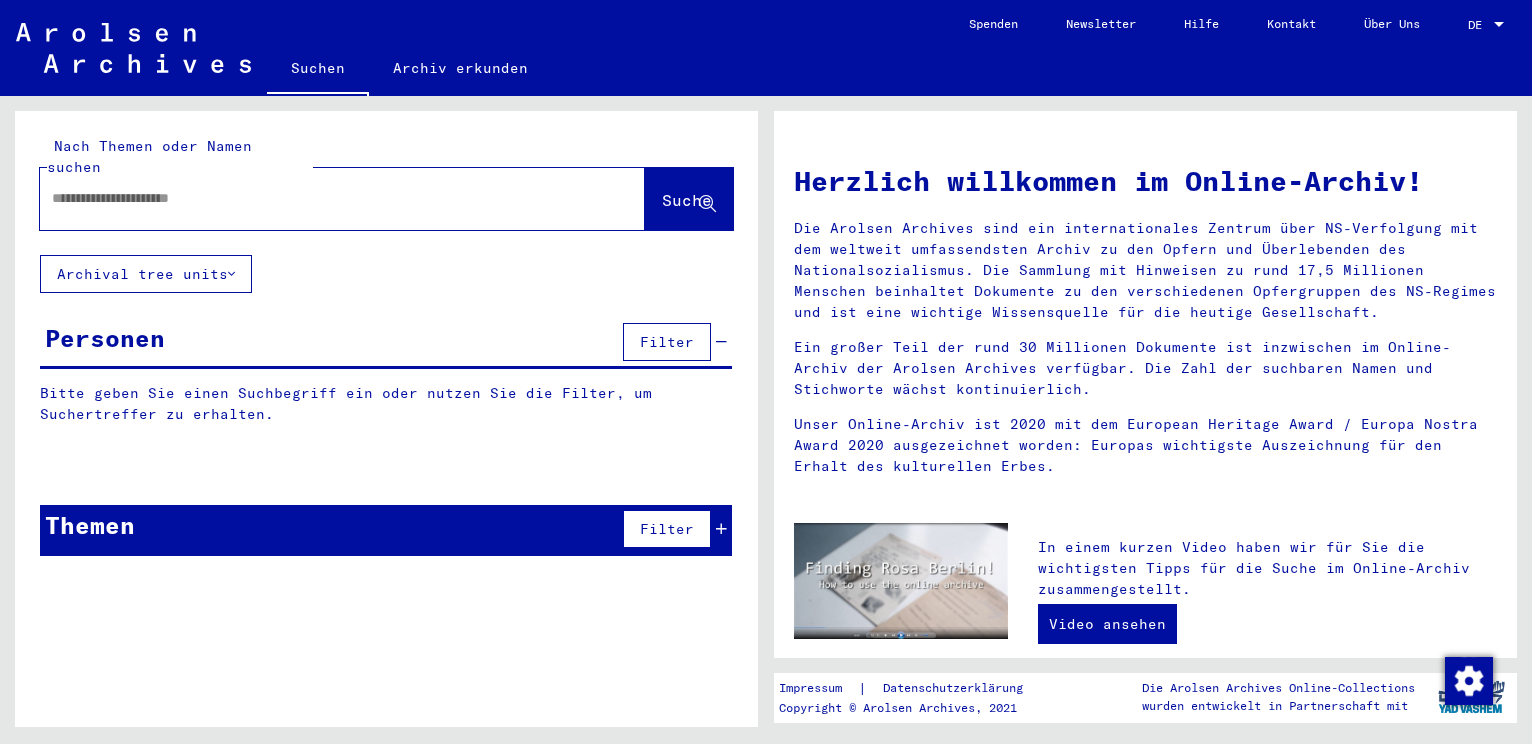 click at bounding box center (318, 198) 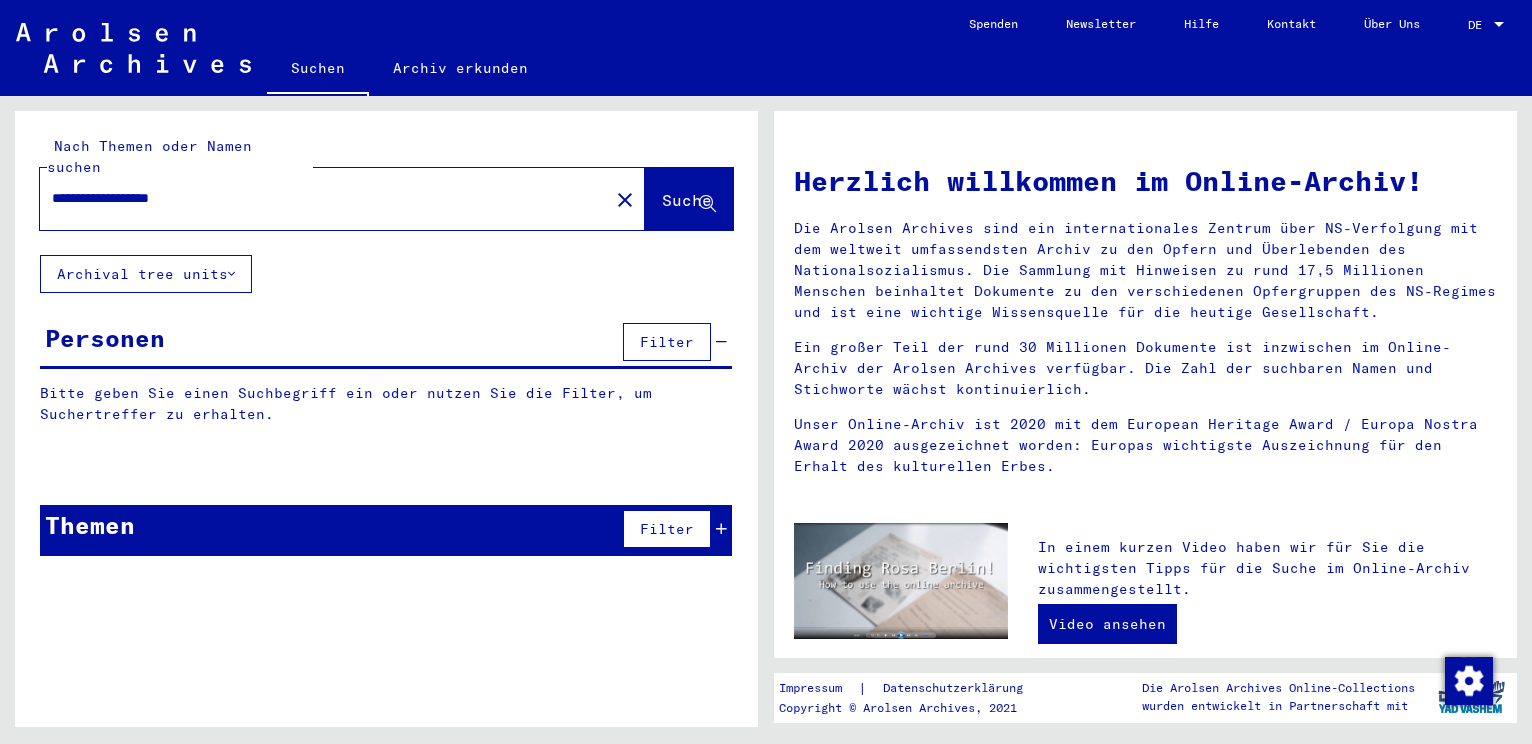 type on "**********" 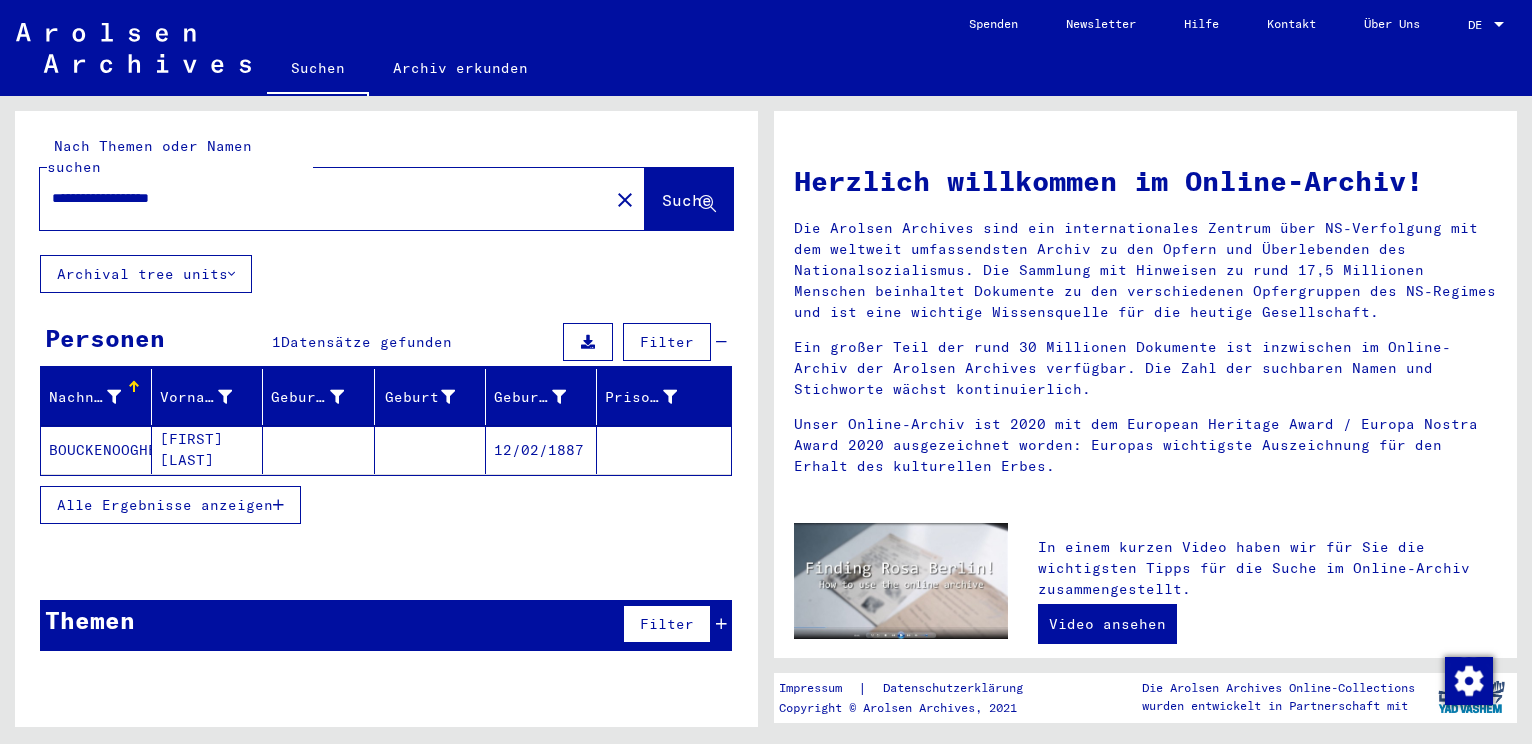 click on "[FIRST] [LAST]" 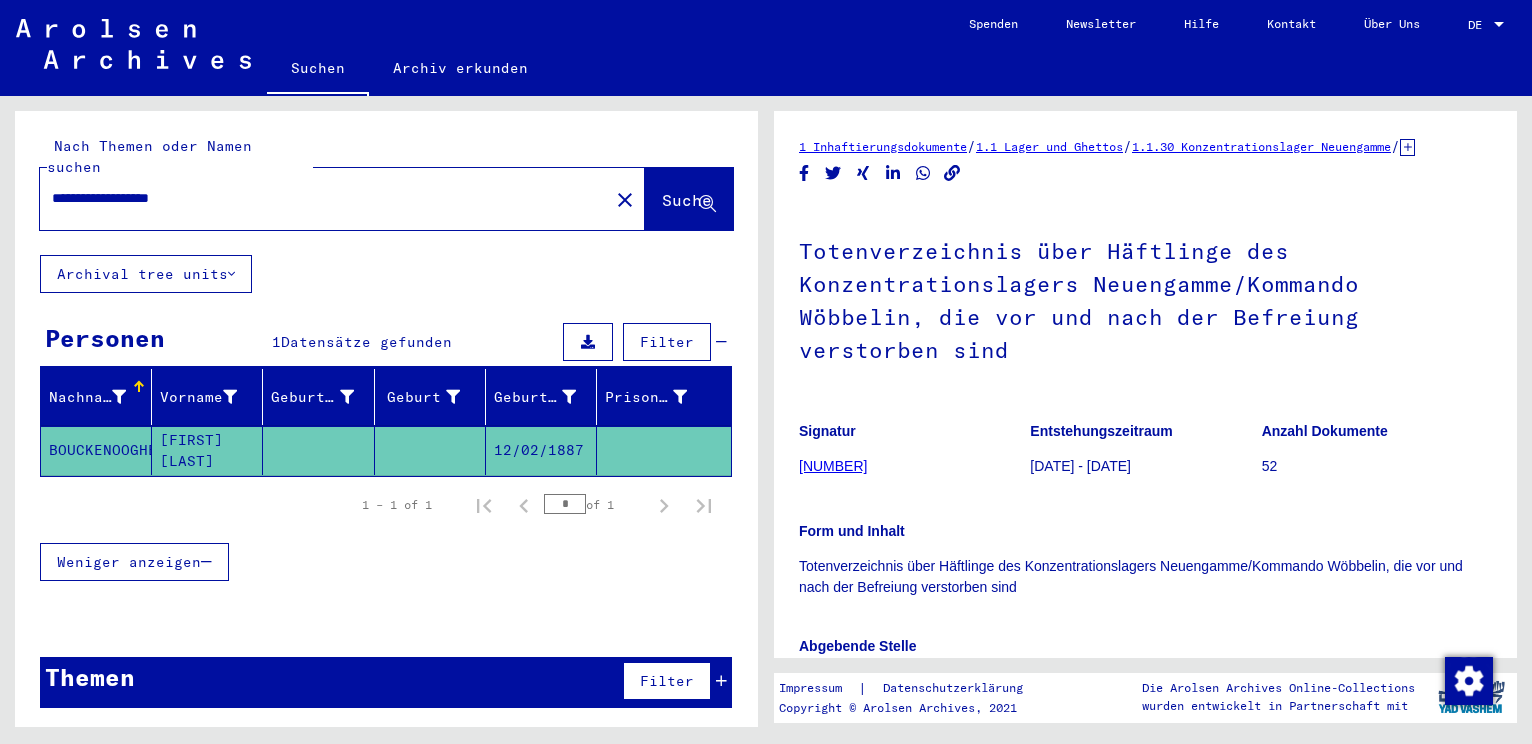 scroll, scrollTop: 0, scrollLeft: 0, axis: both 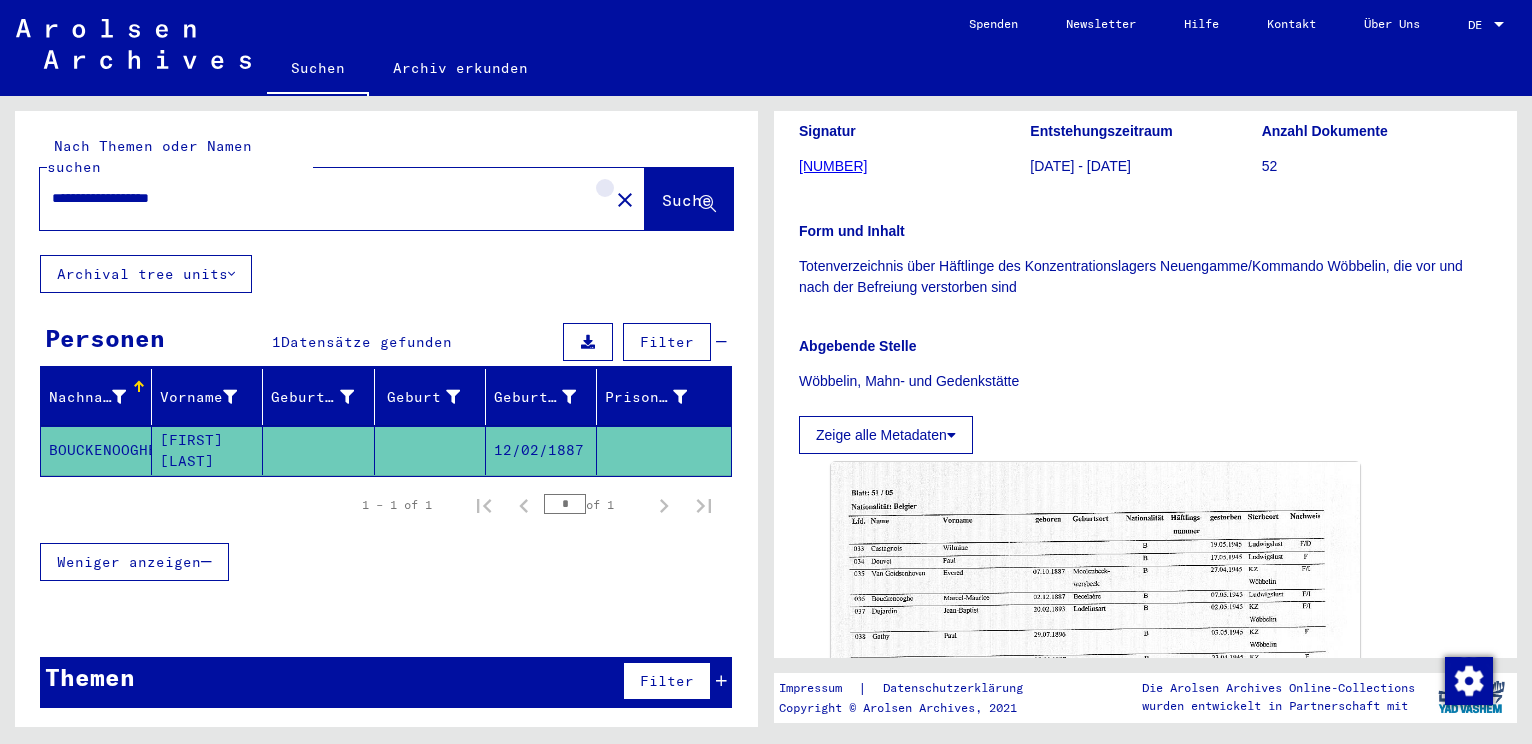 click on "close" 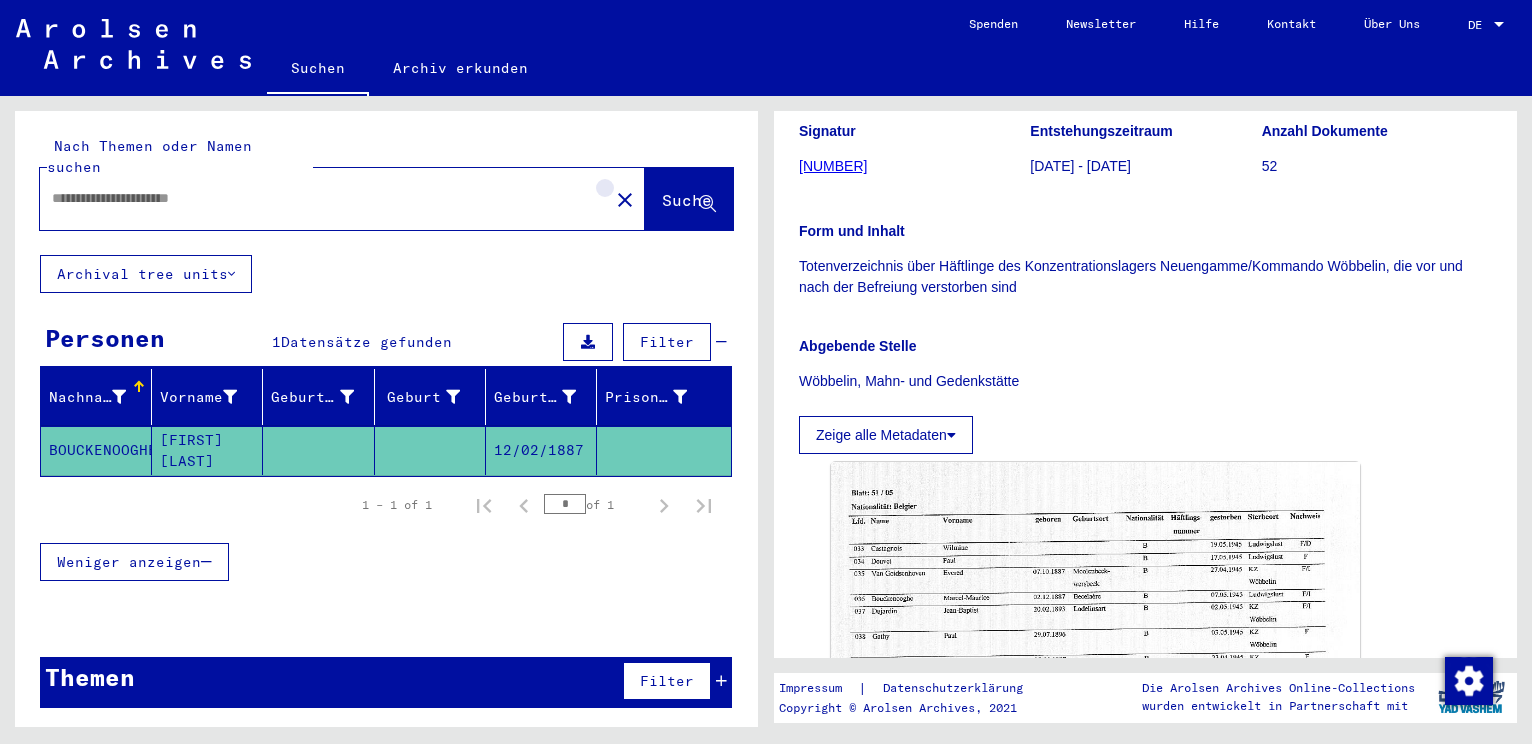 scroll, scrollTop: 0, scrollLeft: 0, axis: both 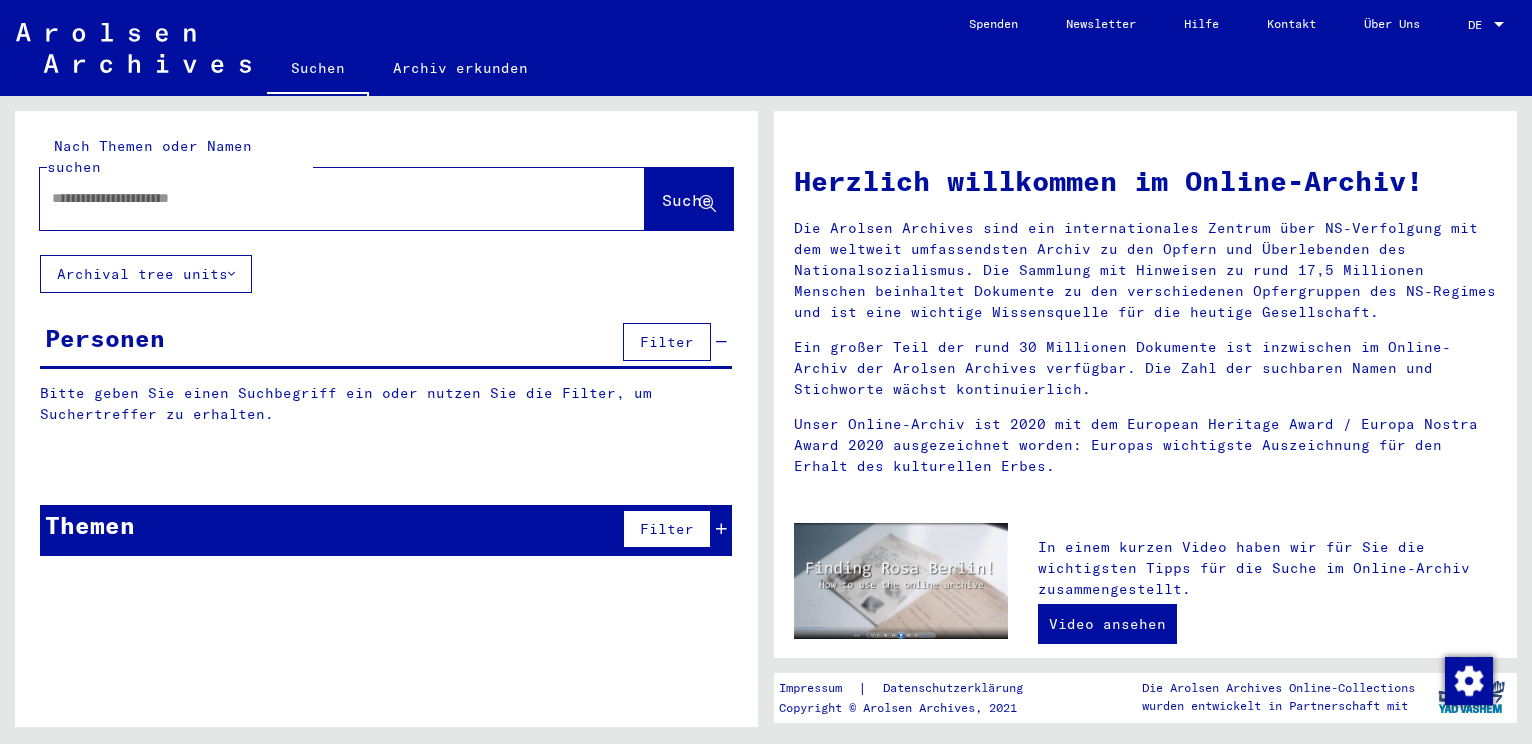 click at bounding box center [318, 198] 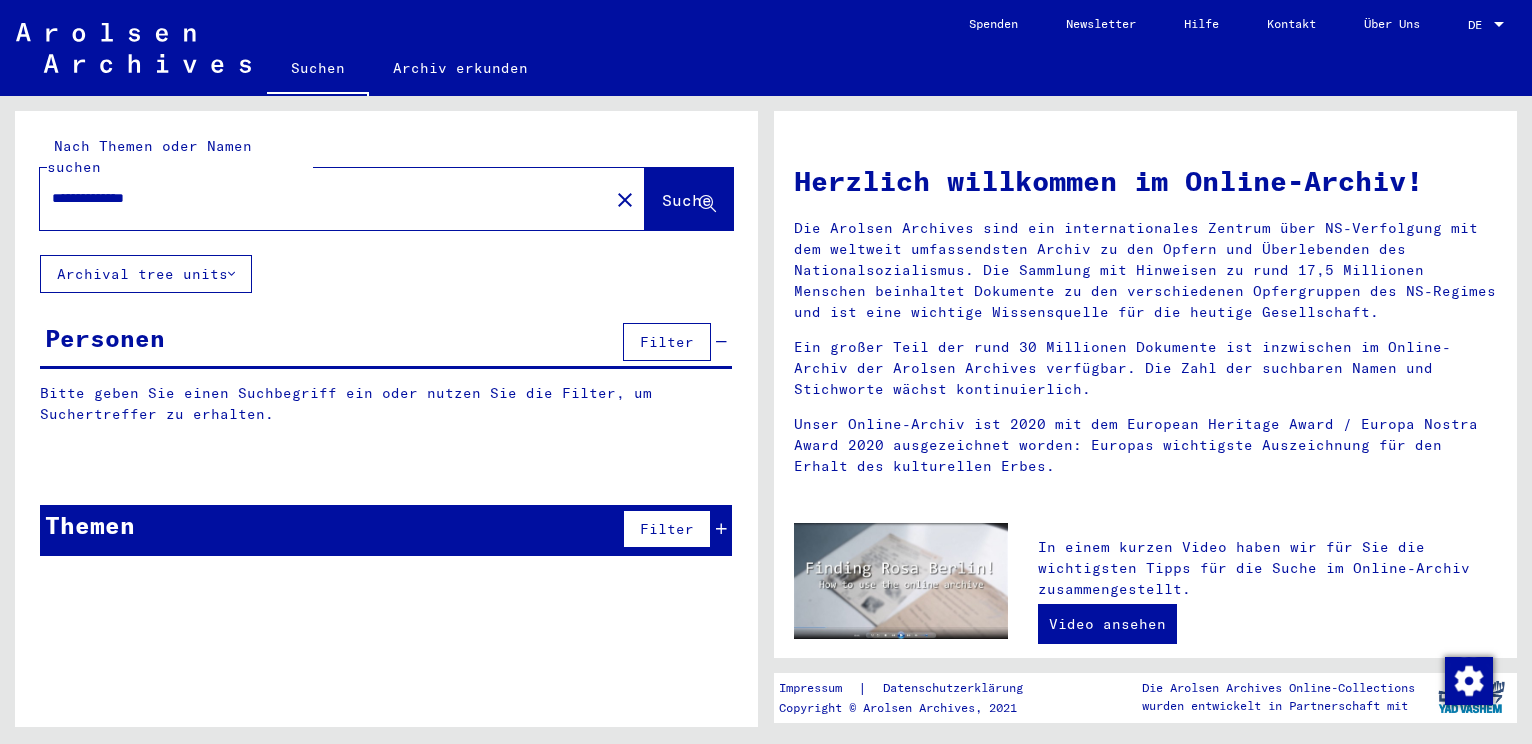 type on "**********" 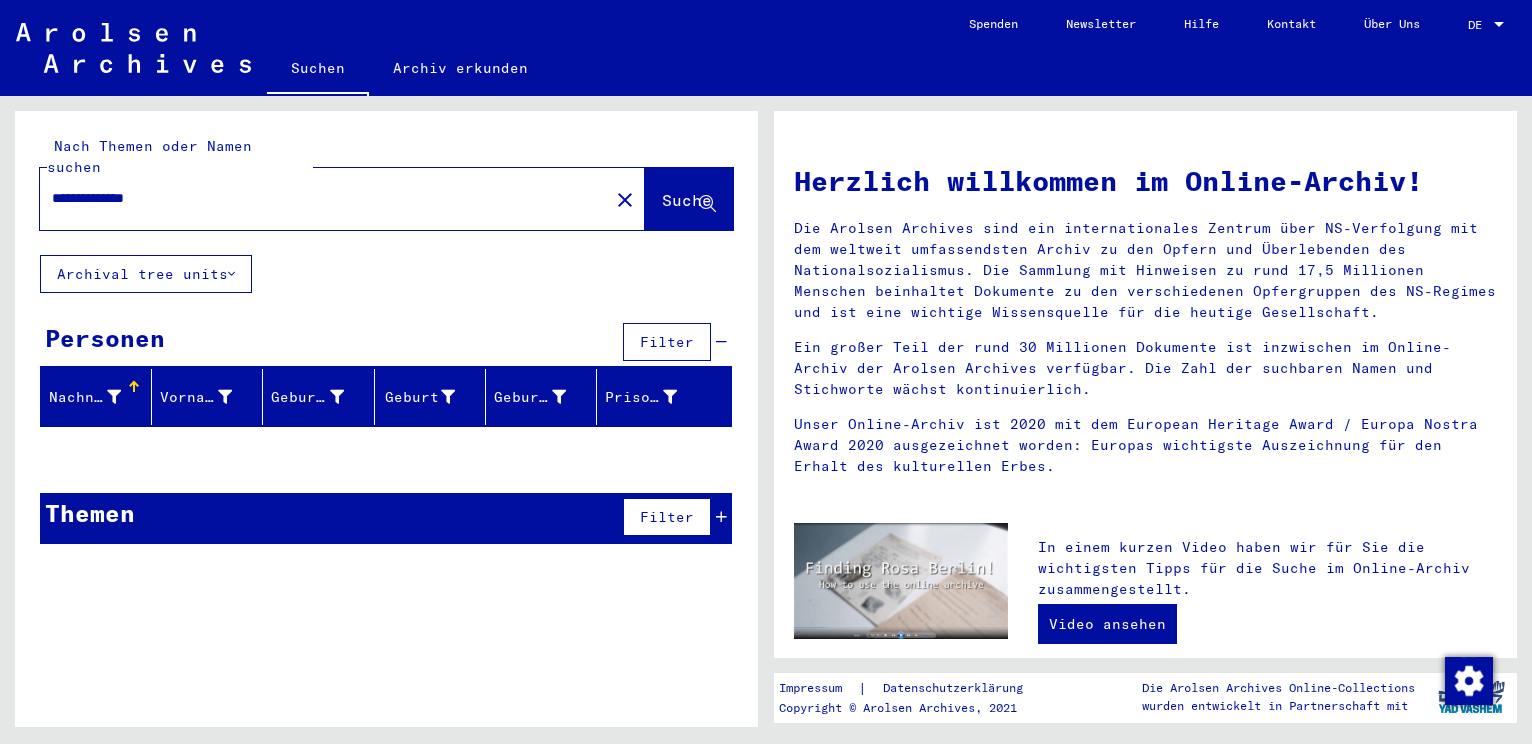 click on "close" 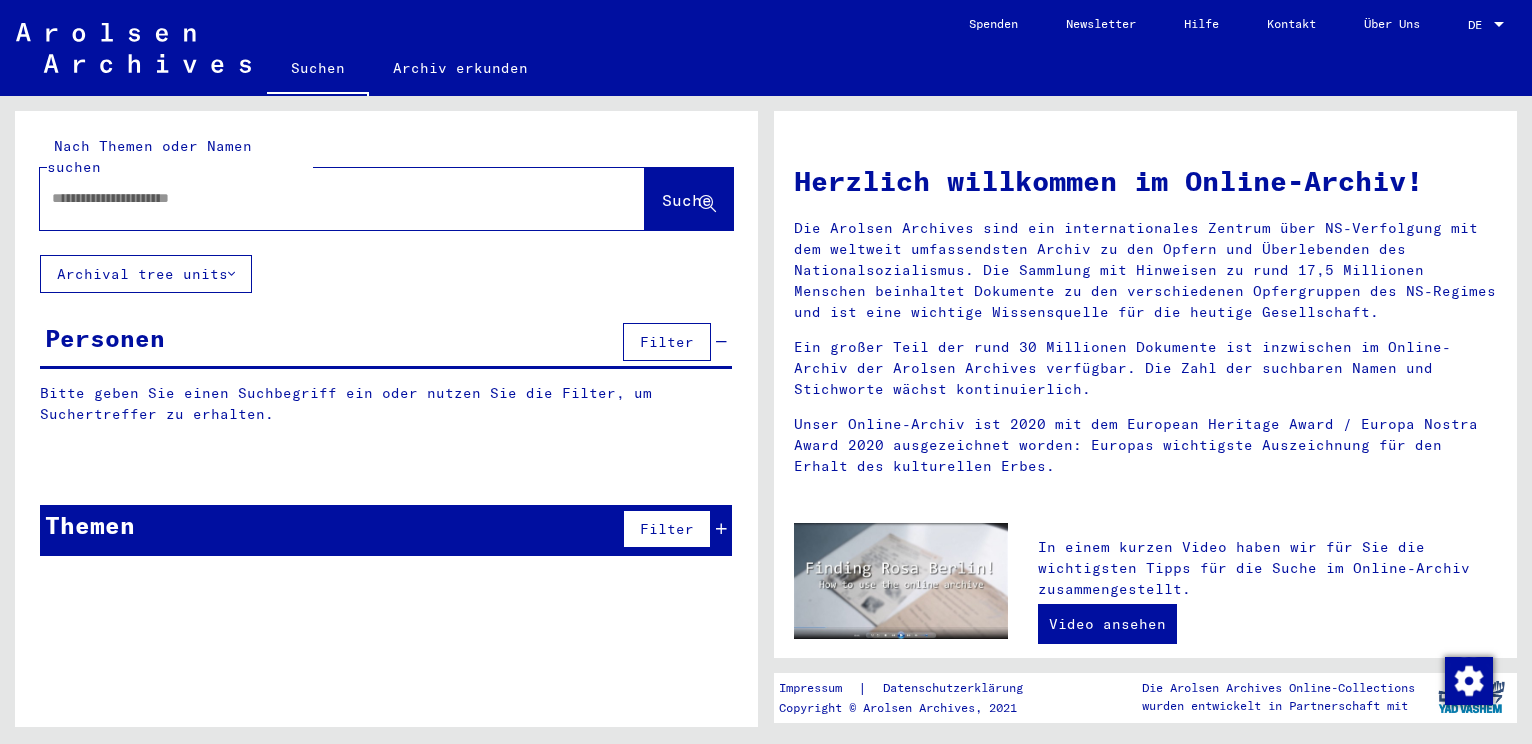 click at bounding box center (318, 198) 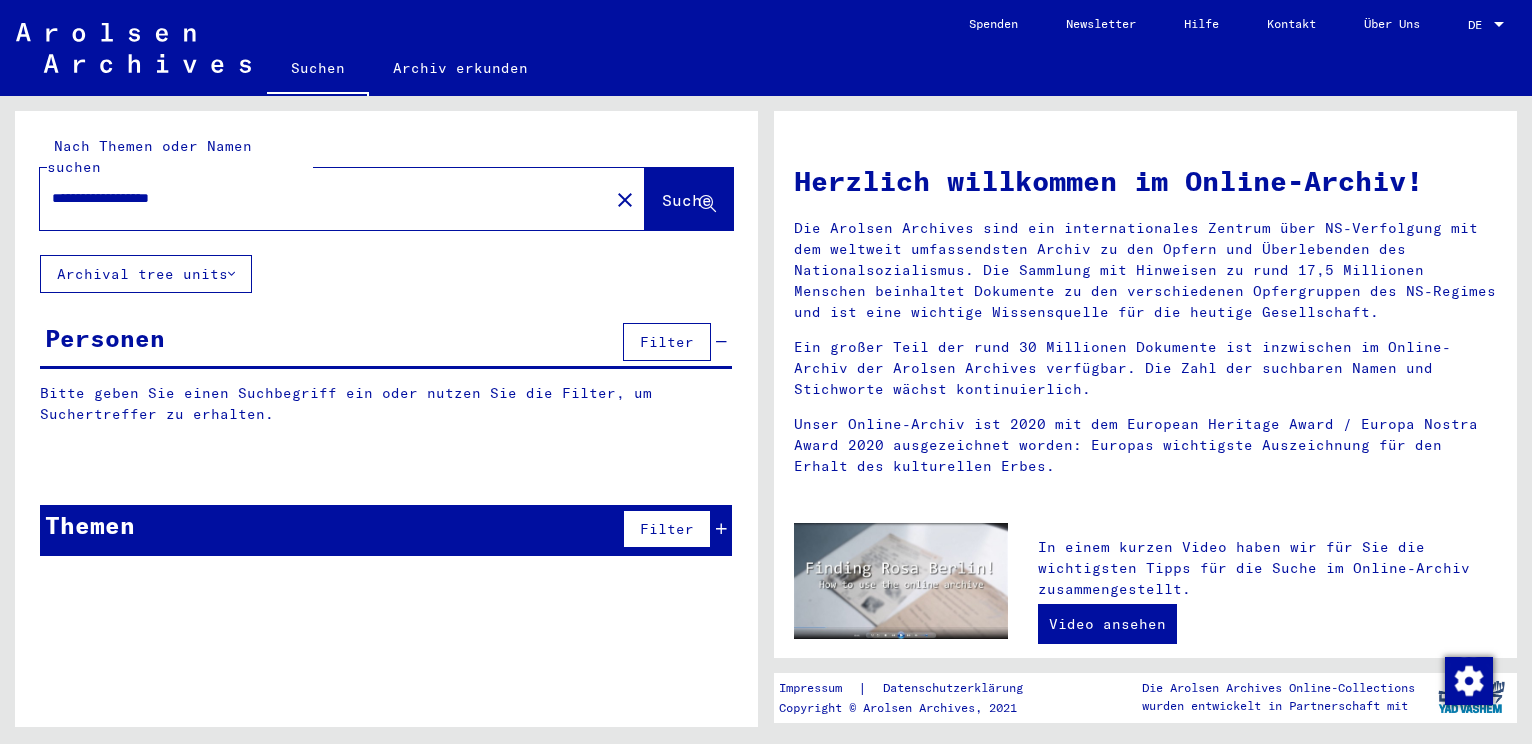 type on "**********" 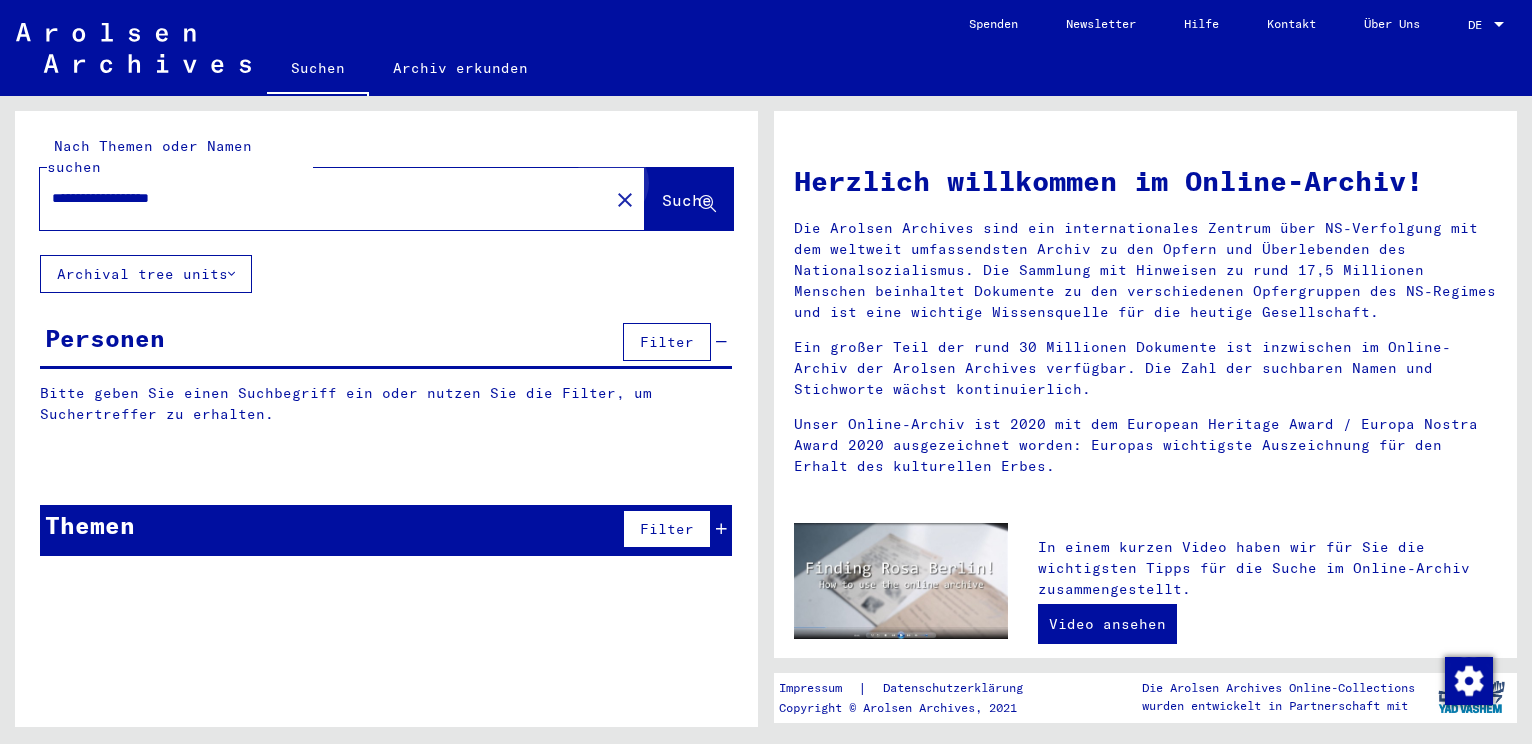 click on "Suche" 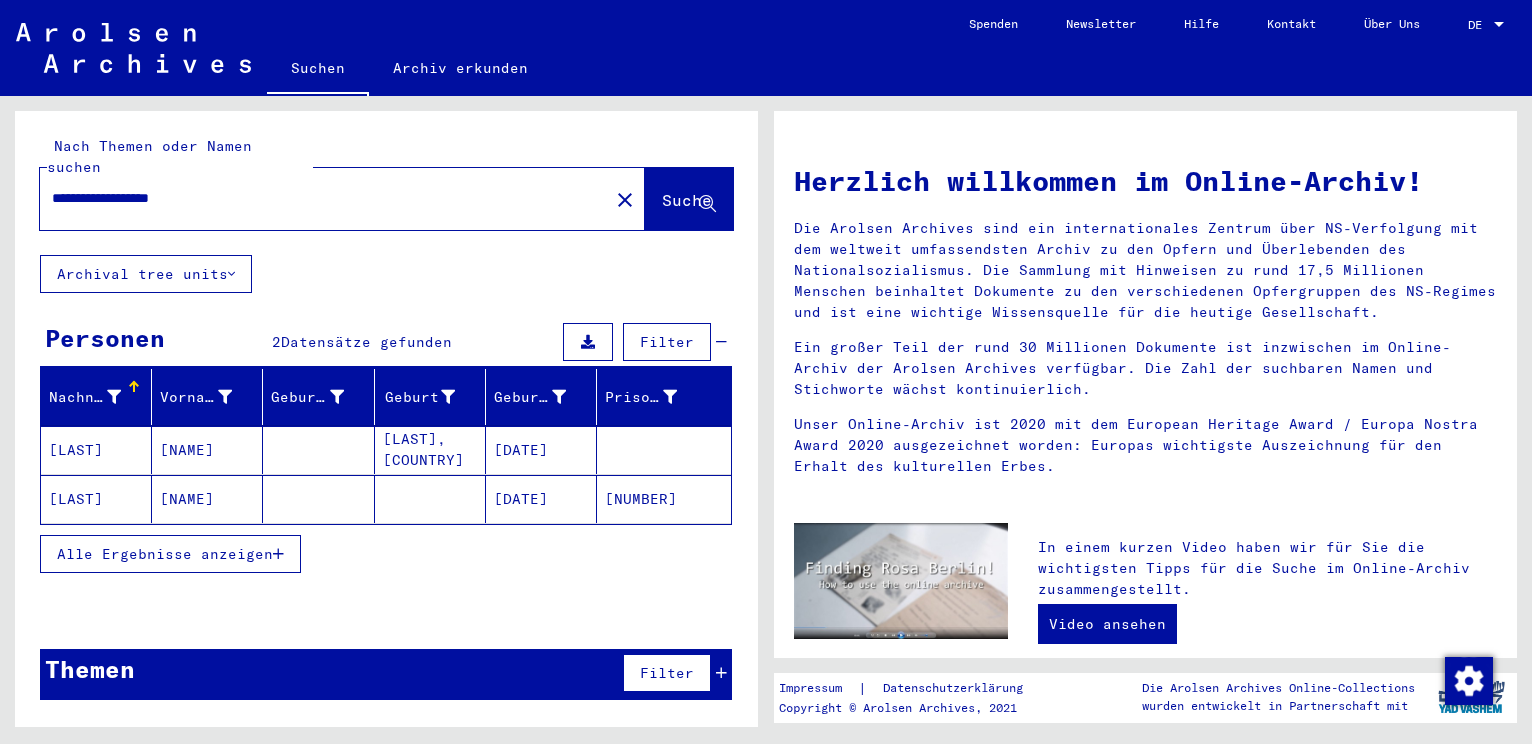 click on "[NAME]" at bounding box center (207, 499) 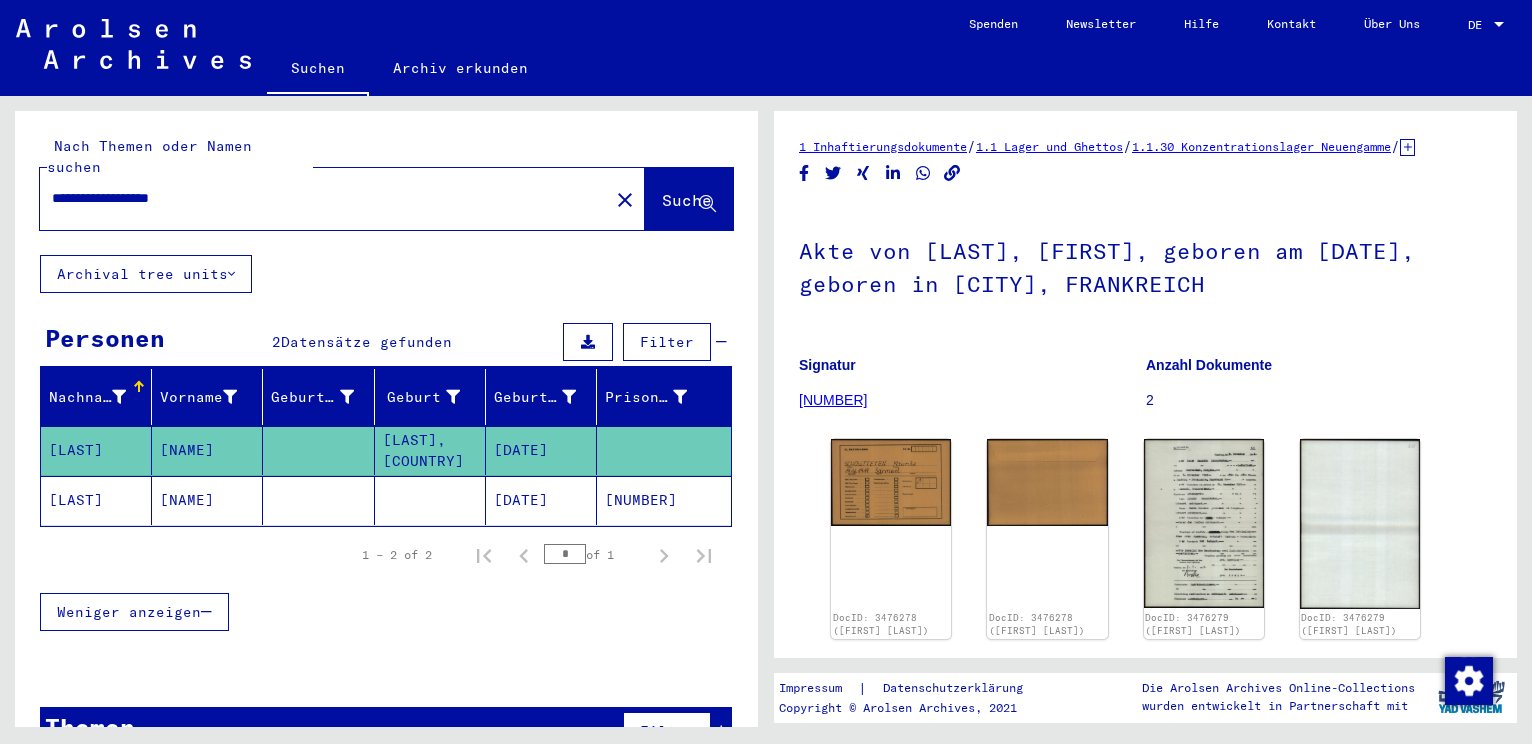 scroll, scrollTop: 0, scrollLeft: 0, axis: both 